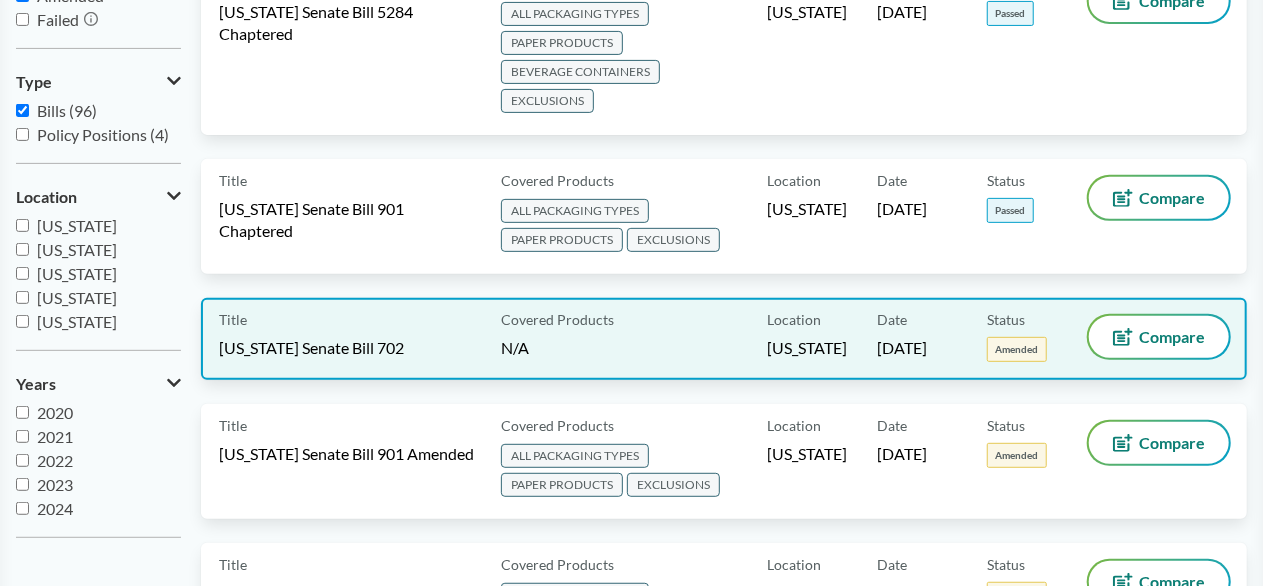 scroll, scrollTop: 300, scrollLeft: 0, axis: vertical 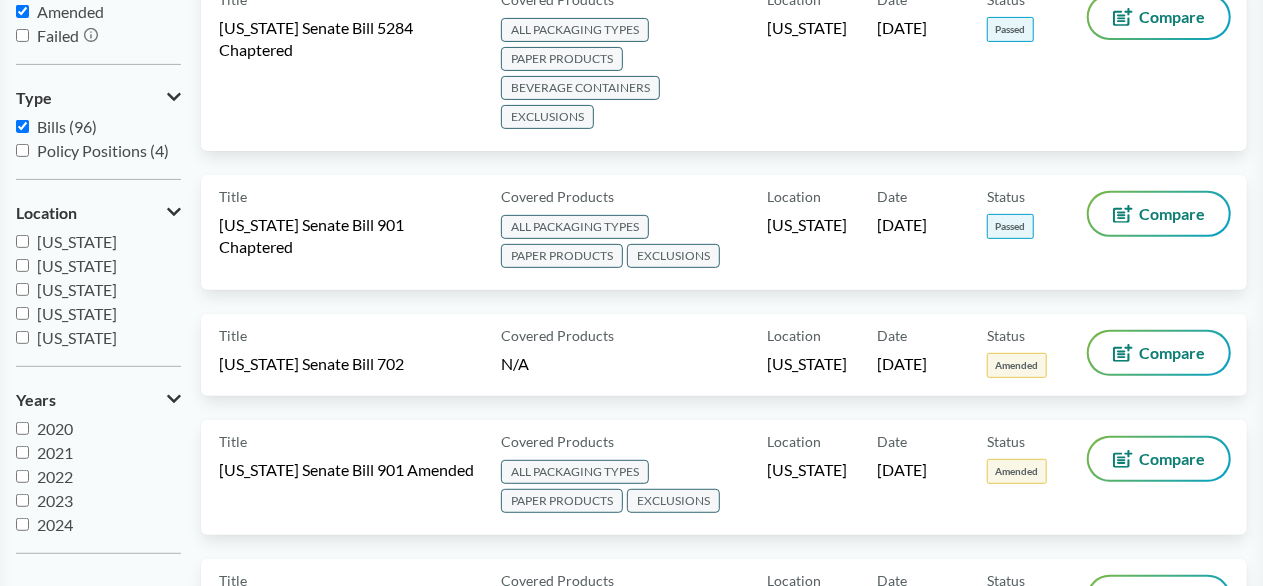 click on "[US_STATE]" at bounding box center (22, 241) 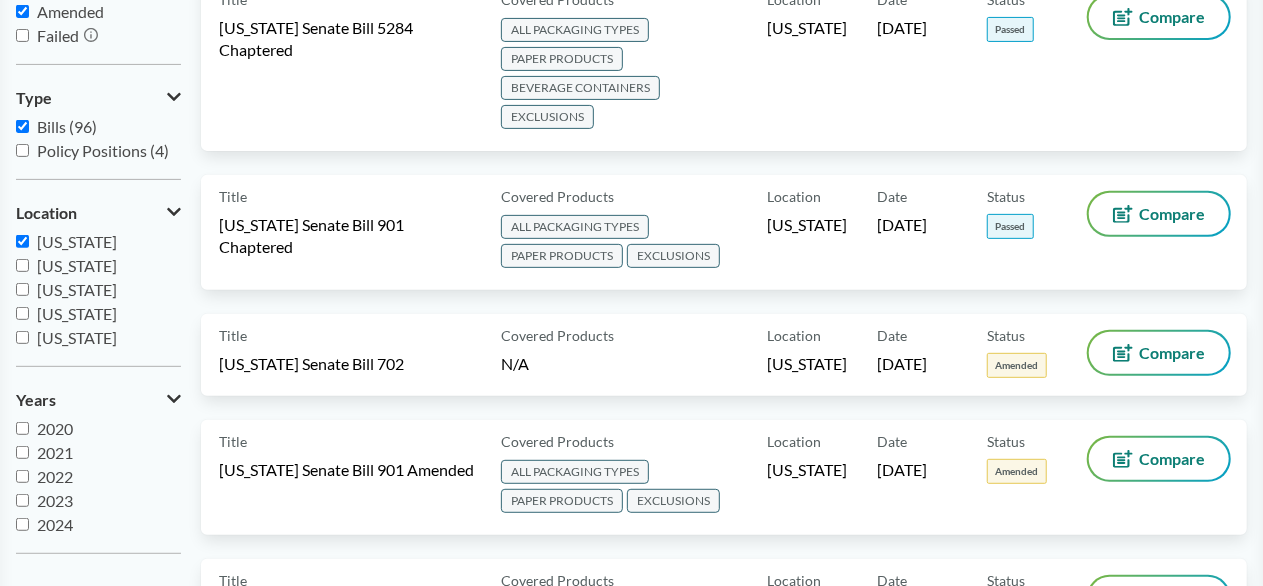 checkbox on "true" 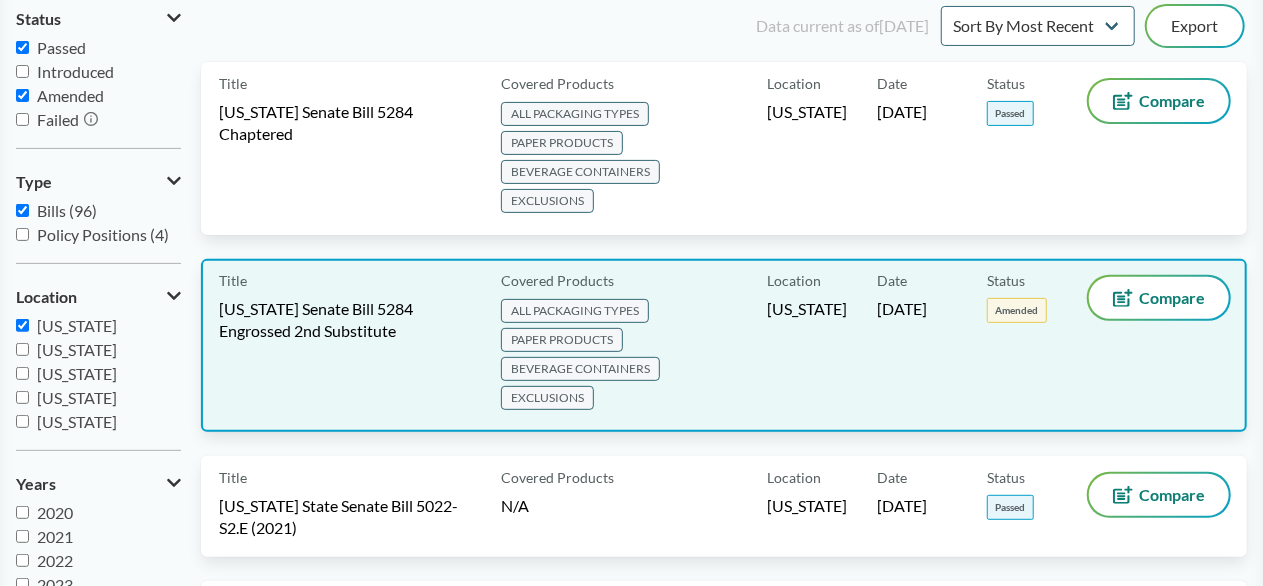 scroll, scrollTop: 100, scrollLeft: 0, axis: vertical 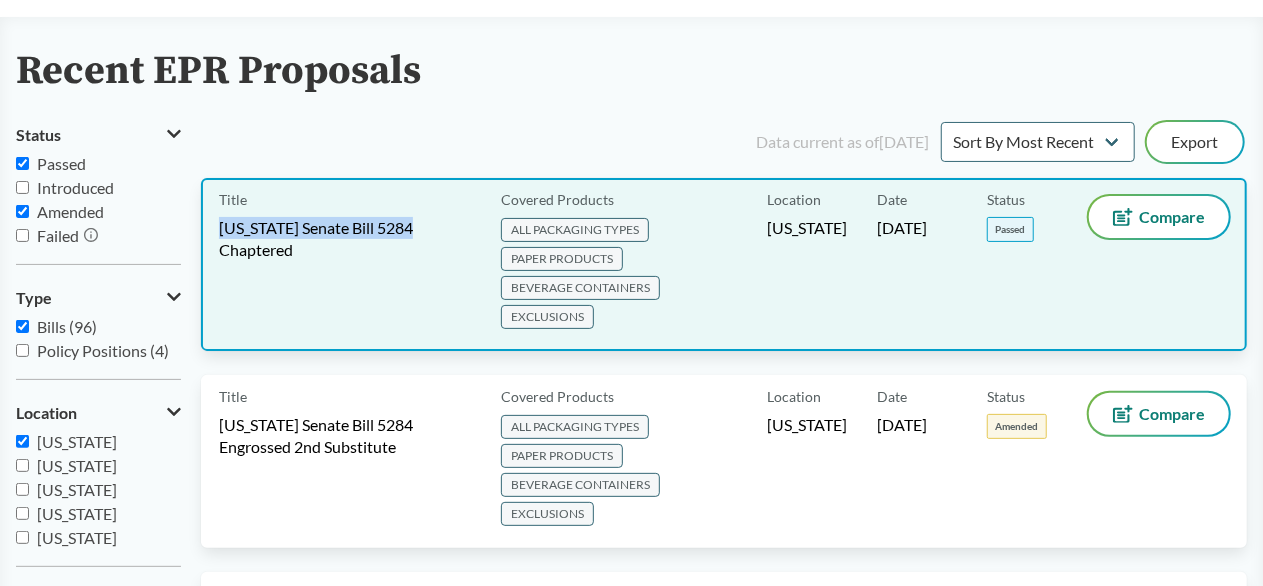 drag, startPoint x: 212, startPoint y: 217, endPoint x: 426, endPoint y: 222, distance: 214.05841 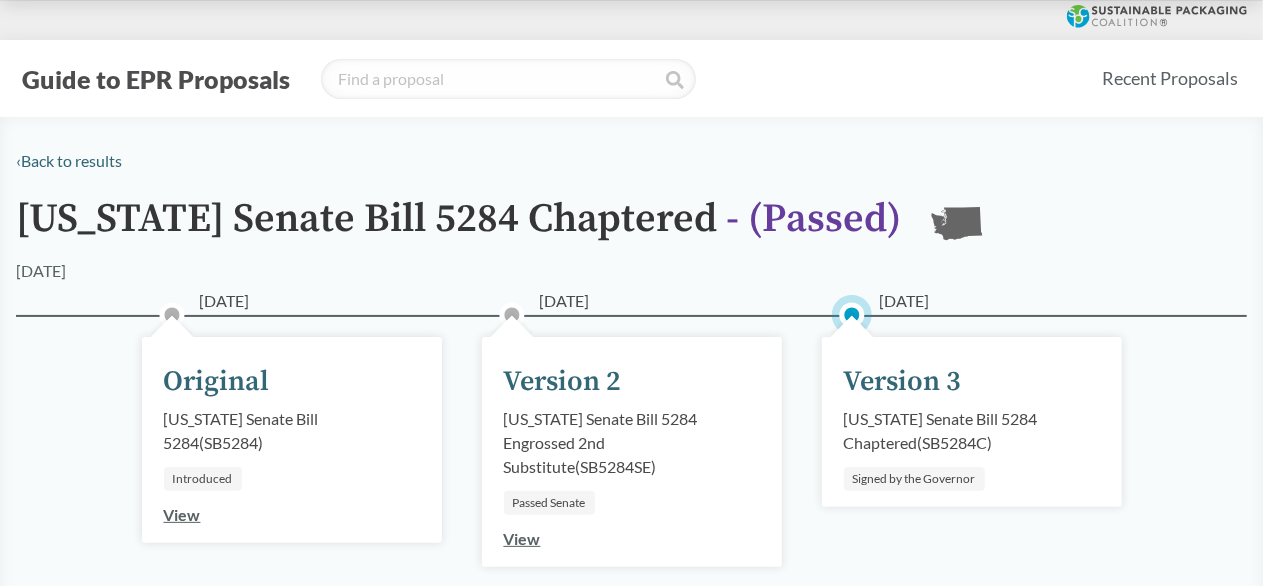 click on "Washington Senate Bill 5284 Chaptered   - ( Passed )" at bounding box center [458, 228] 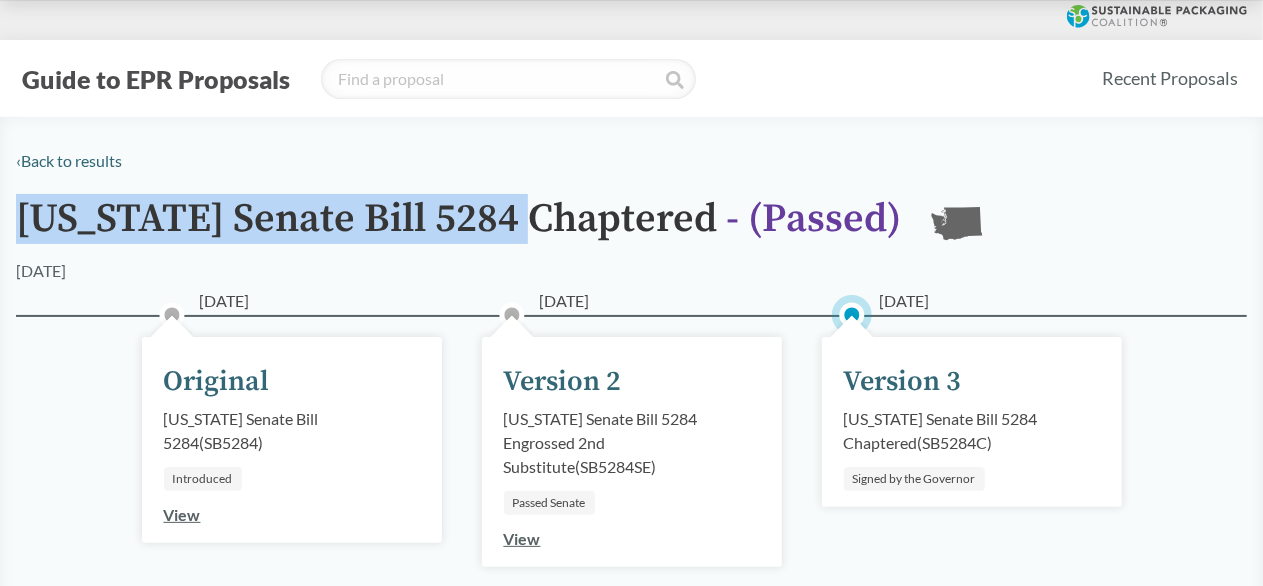 drag, startPoint x: 20, startPoint y: 212, endPoint x: 546, endPoint y: 224, distance: 526.13684 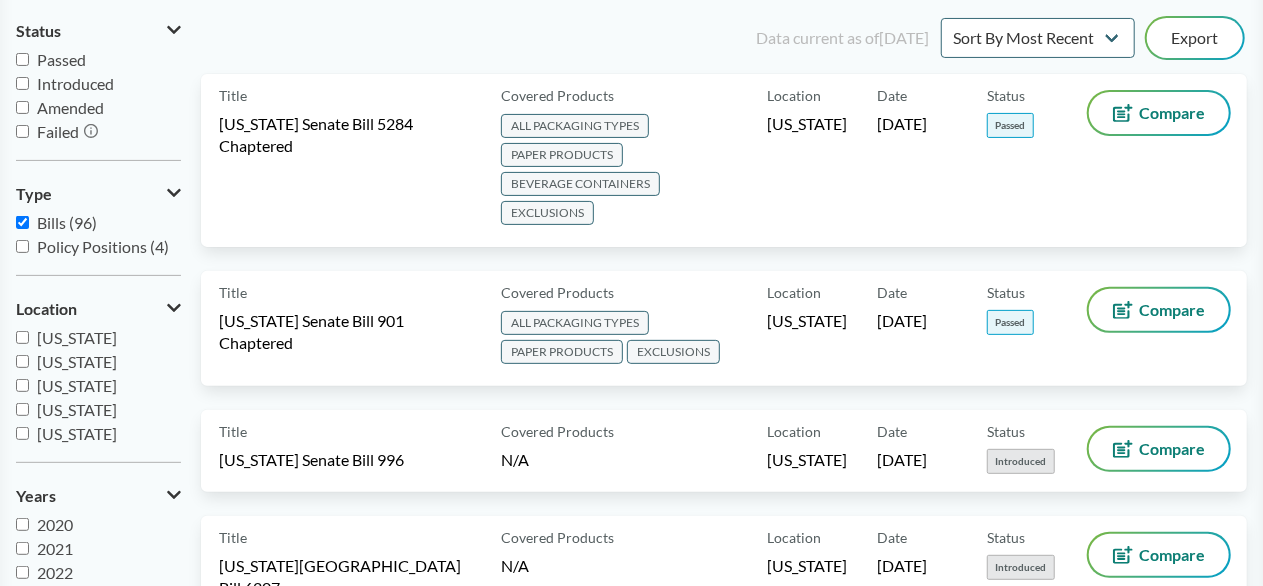 scroll, scrollTop: 100, scrollLeft: 0, axis: vertical 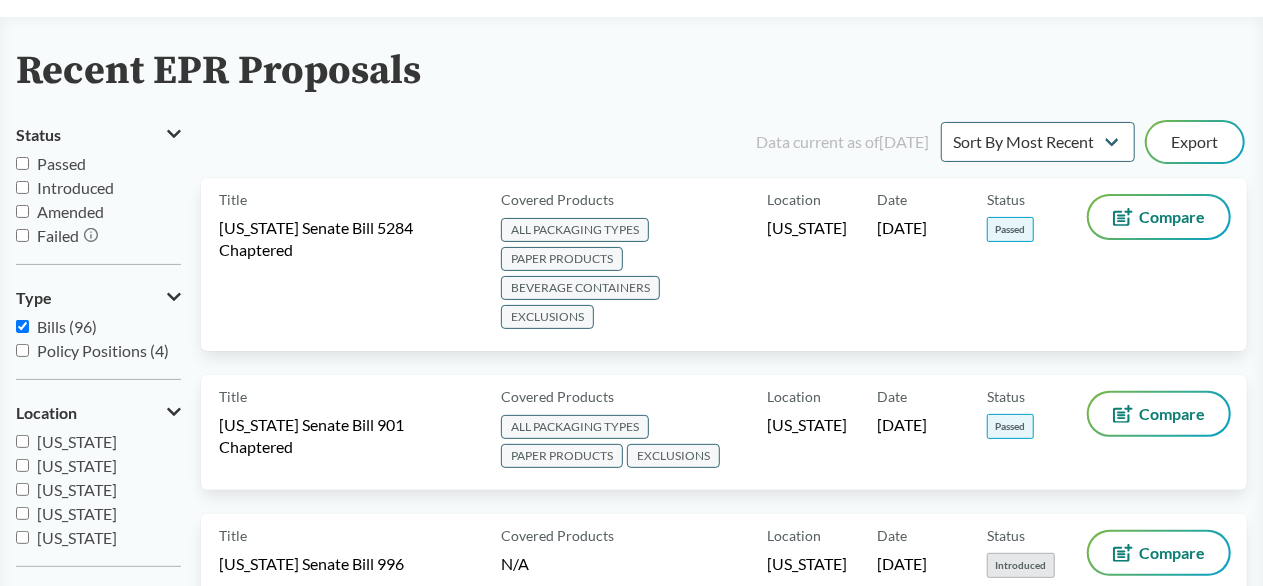 click on "Passed" at bounding box center (22, 163) 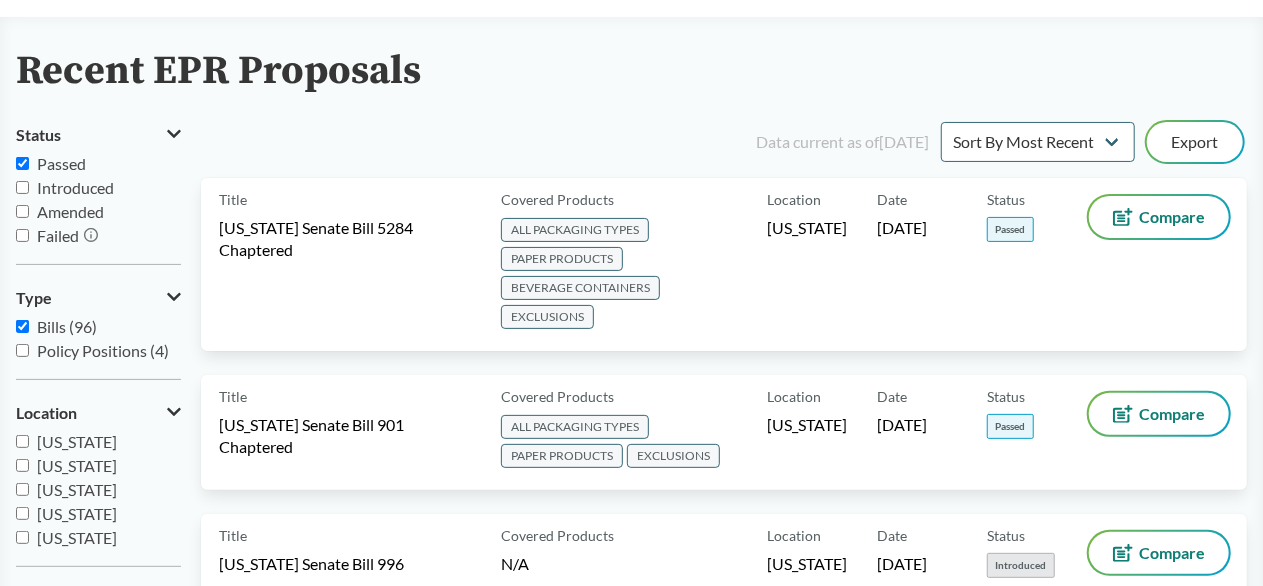checkbox on "true" 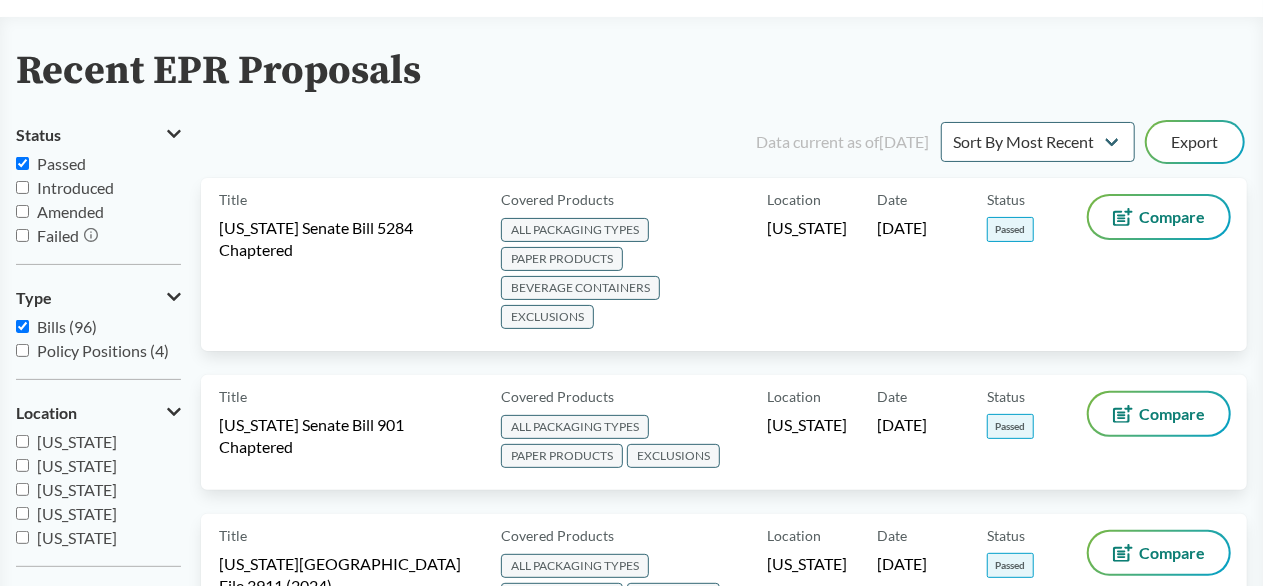 click on "Amended" at bounding box center (22, 211) 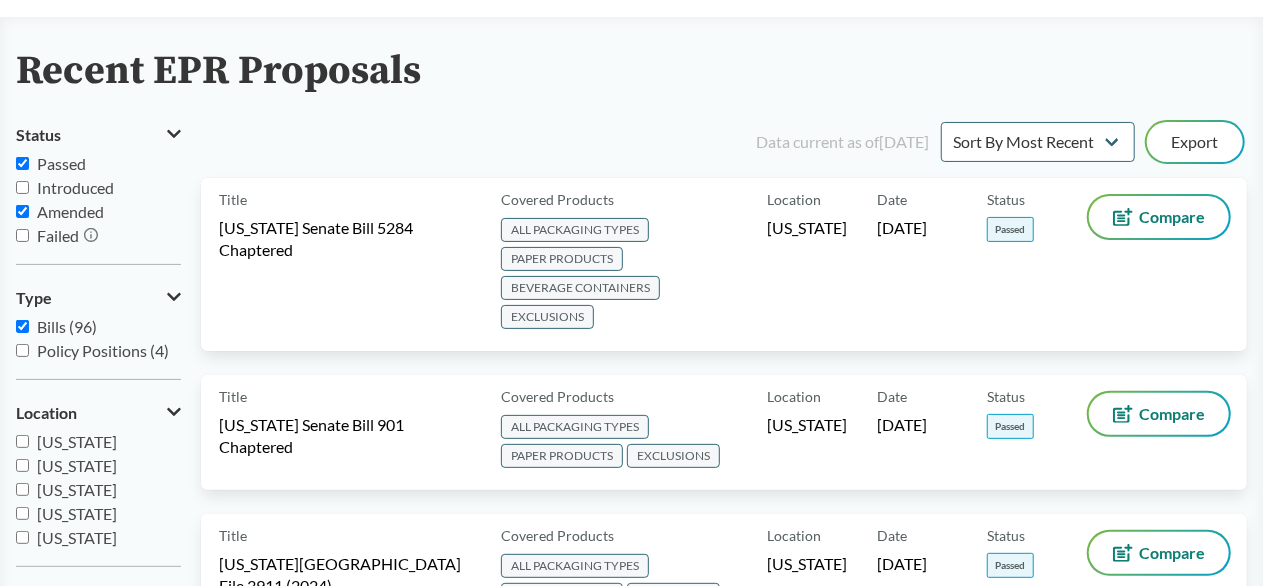 checkbox on "true" 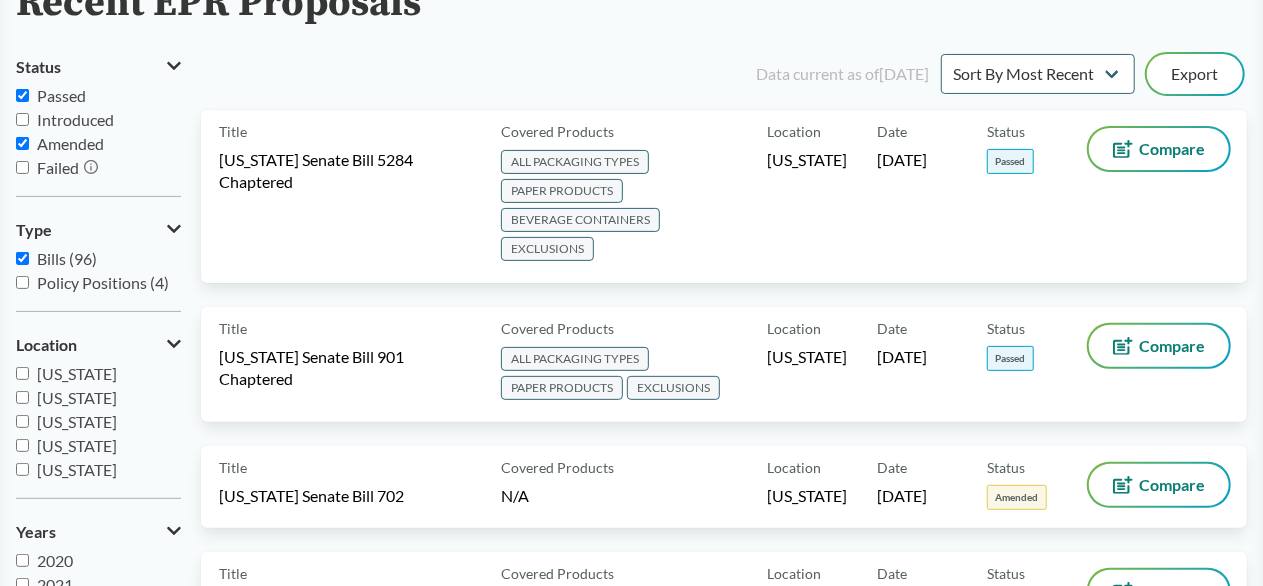 scroll, scrollTop: 200, scrollLeft: 0, axis: vertical 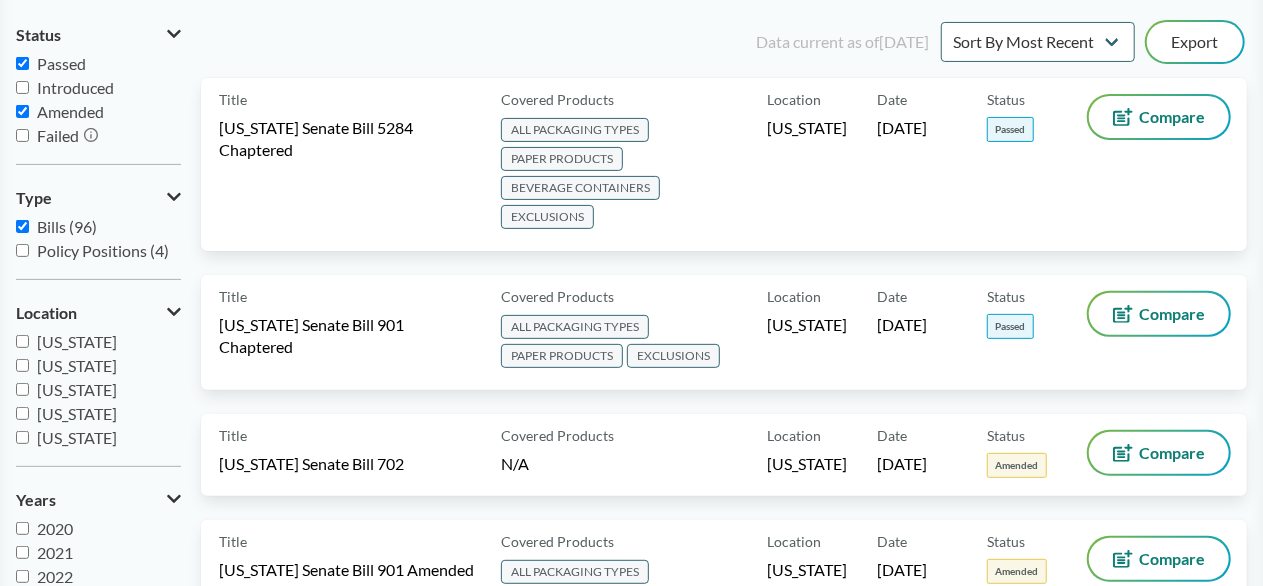 click on "Washington" at bounding box center (22, 341) 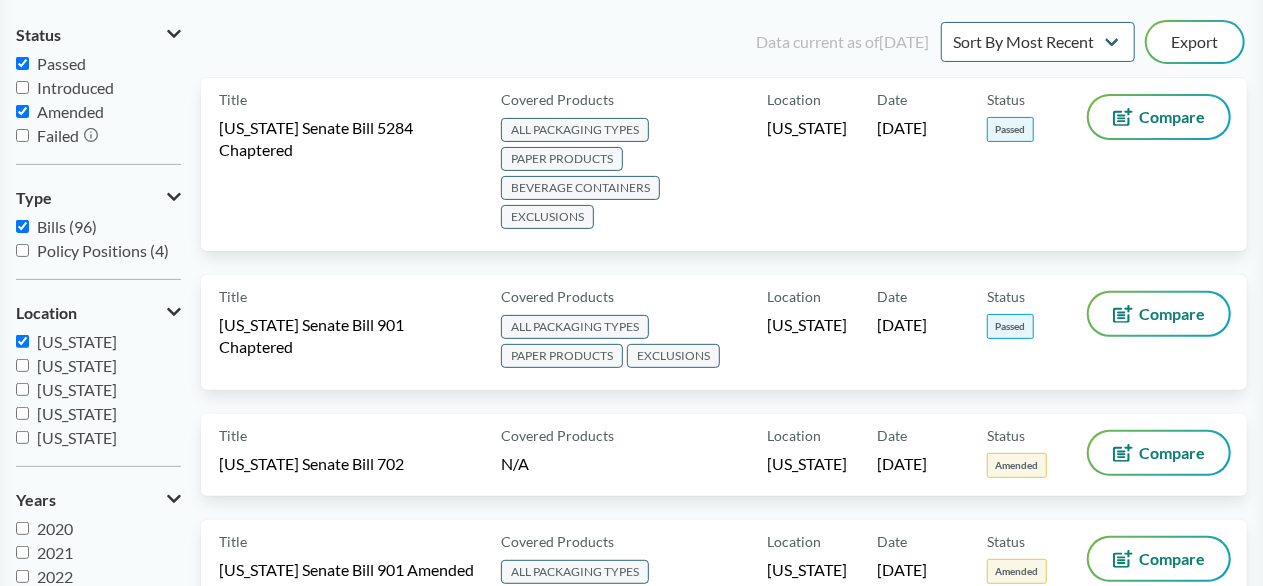checkbox on "true" 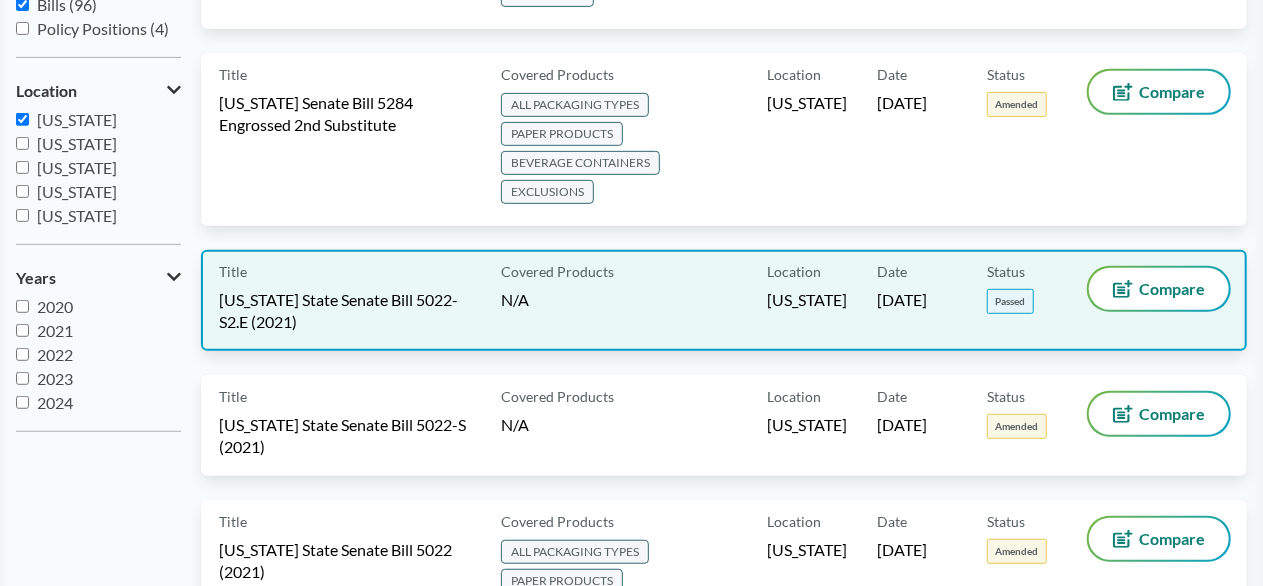 scroll, scrollTop: 600, scrollLeft: 0, axis: vertical 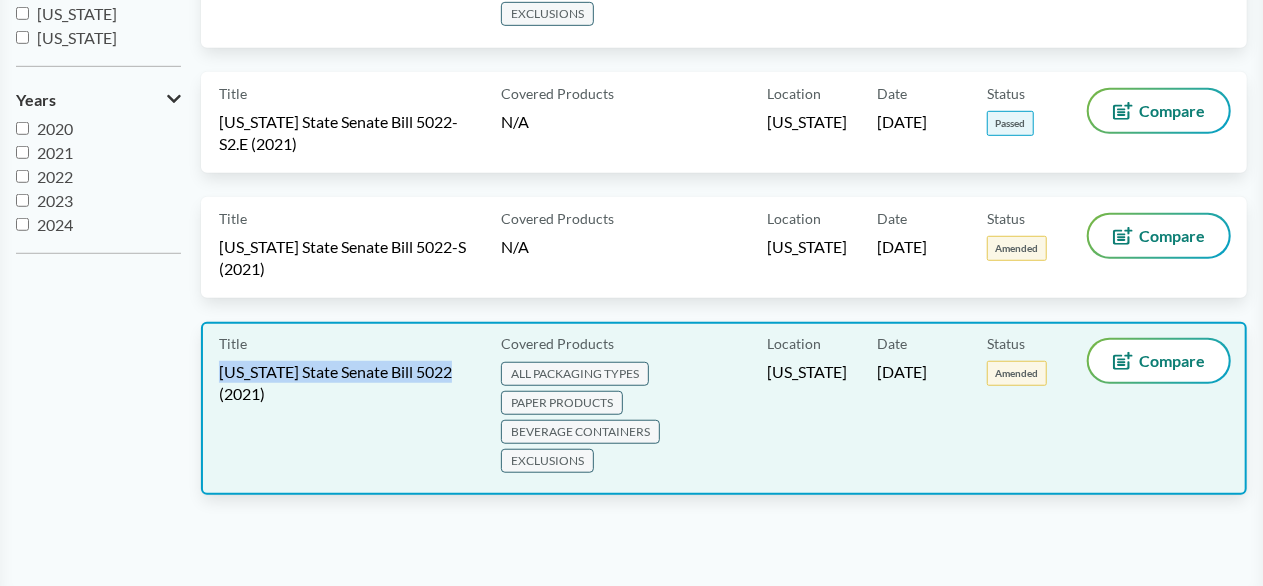 drag, startPoint x: 210, startPoint y: 308, endPoint x: 462, endPoint y: 322, distance: 252.3886 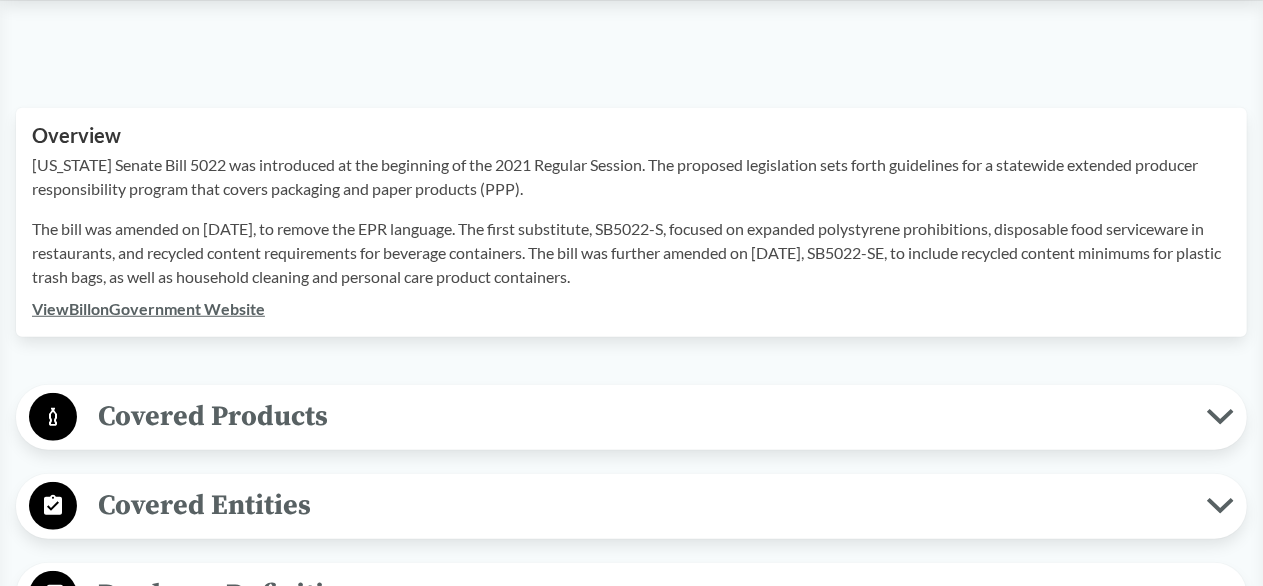 scroll, scrollTop: 0, scrollLeft: 0, axis: both 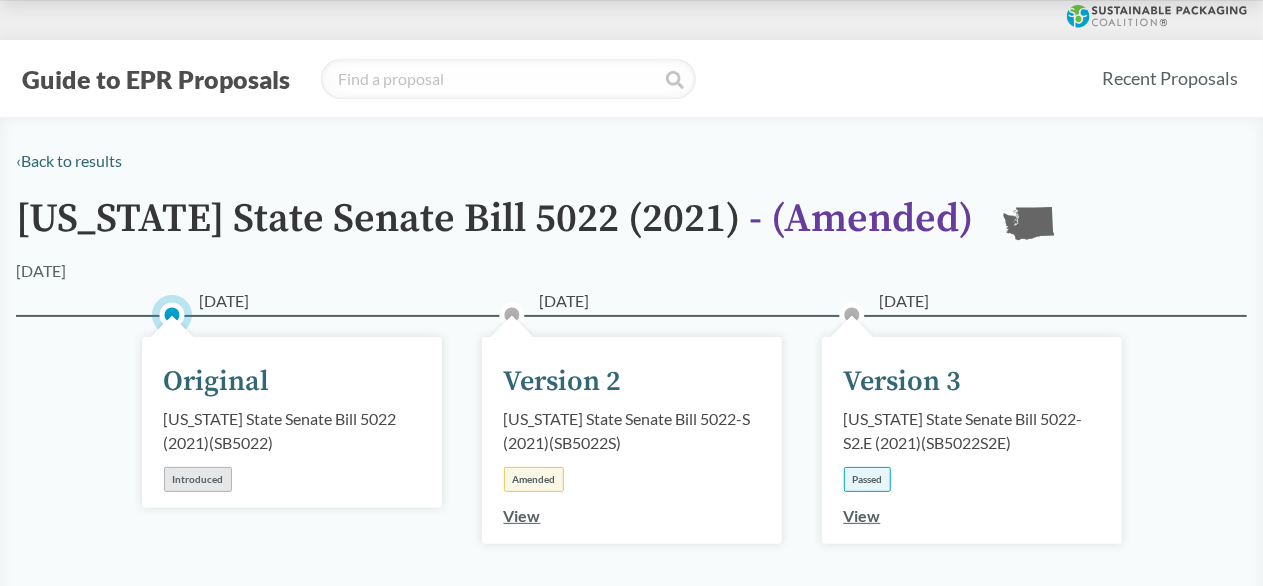click on "Washington State Senate Bill 5022 (2021)   - ( Amended )" at bounding box center (494, 228) 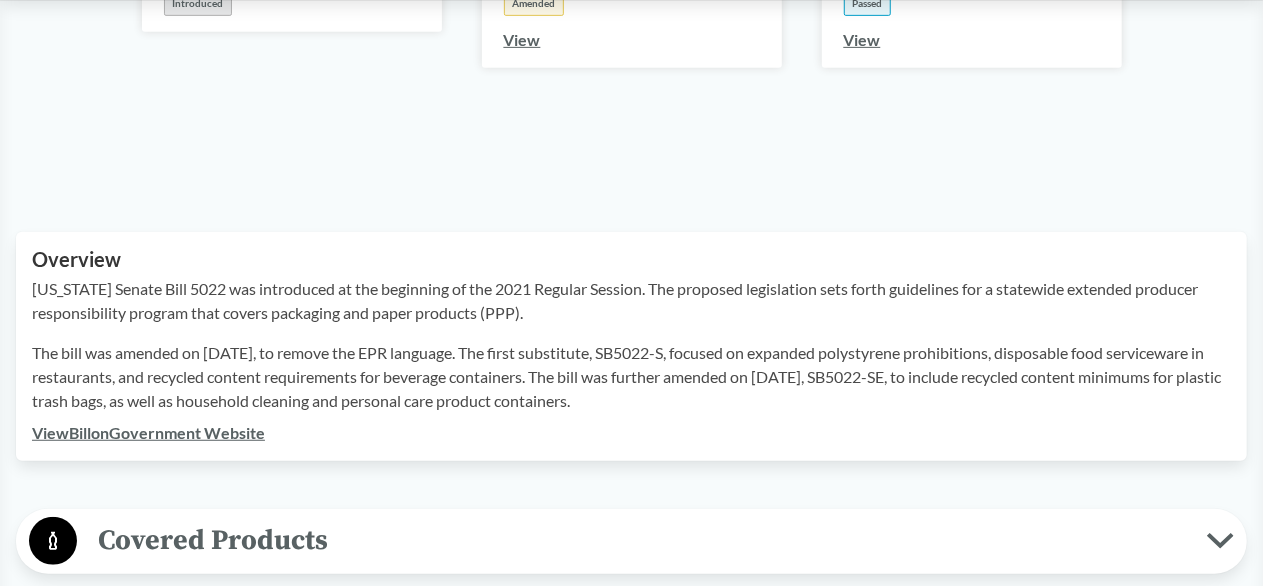 scroll, scrollTop: 500, scrollLeft: 0, axis: vertical 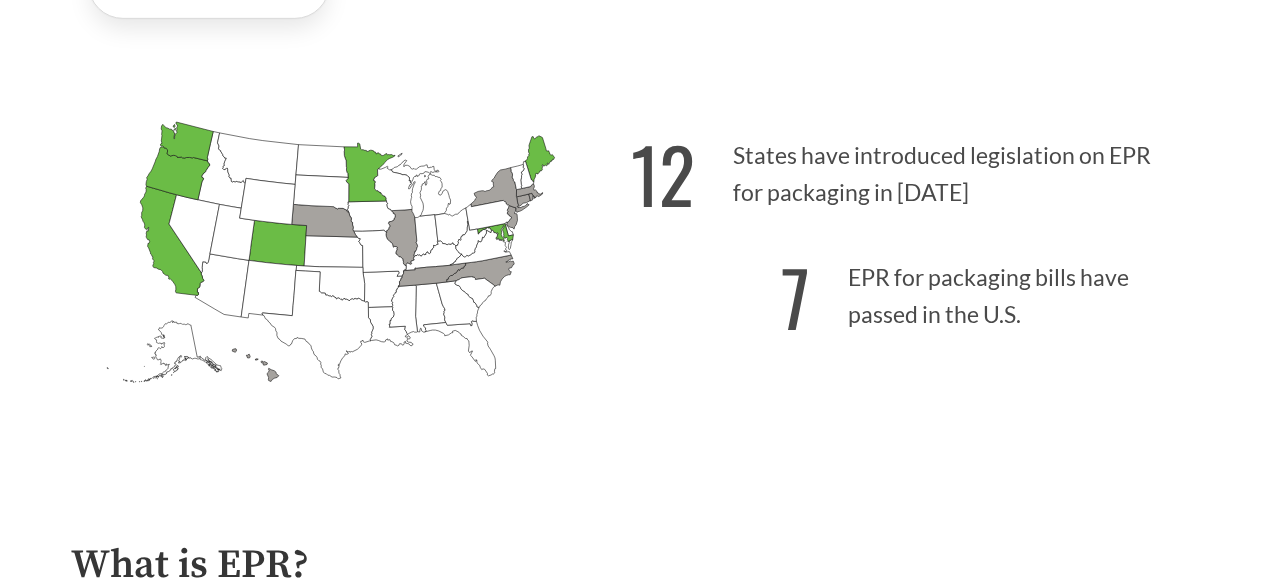 click on "Washington
Passed: 1" 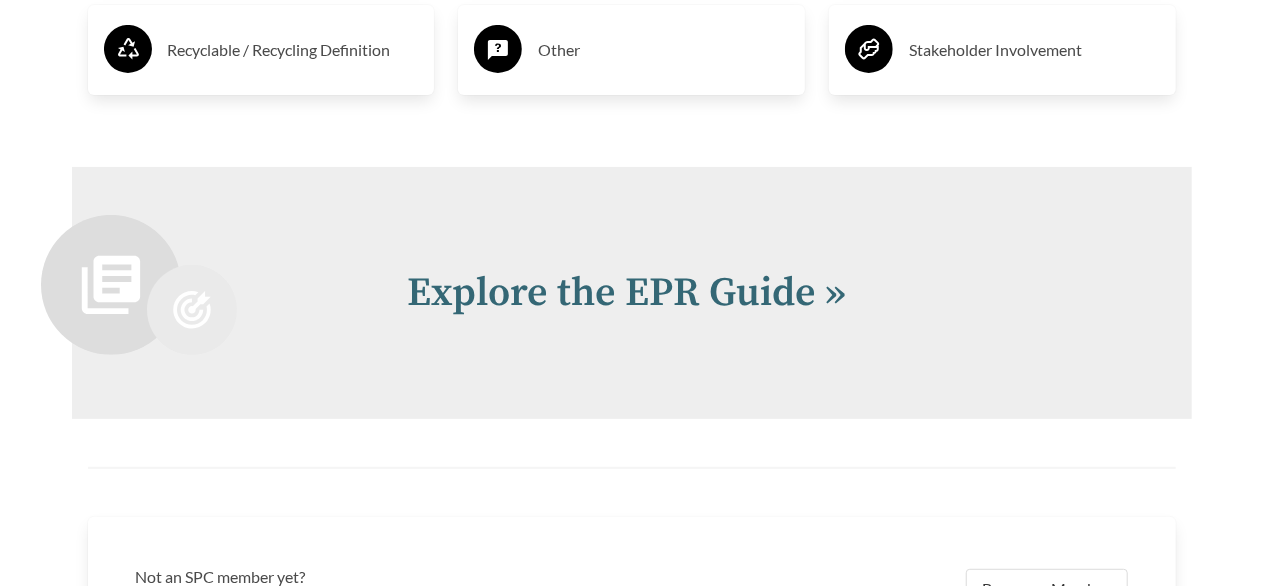 scroll, scrollTop: 4100, scrollLeft: 0, axis: vertical 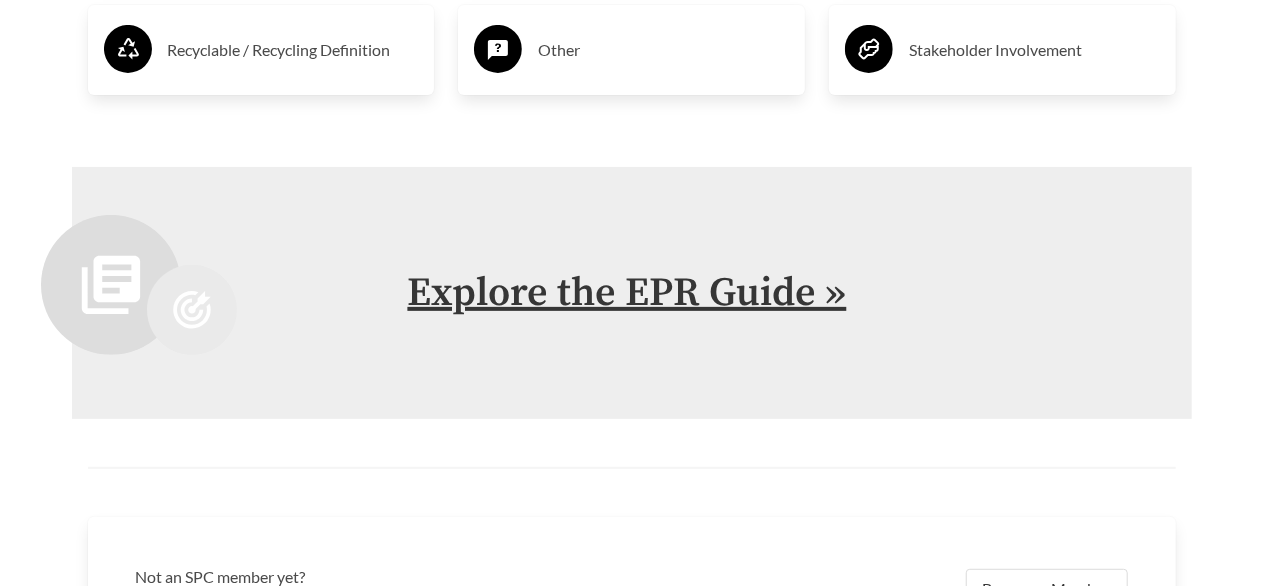 click on "Explore the EPR Guide »" at bounding box center [627, 293] 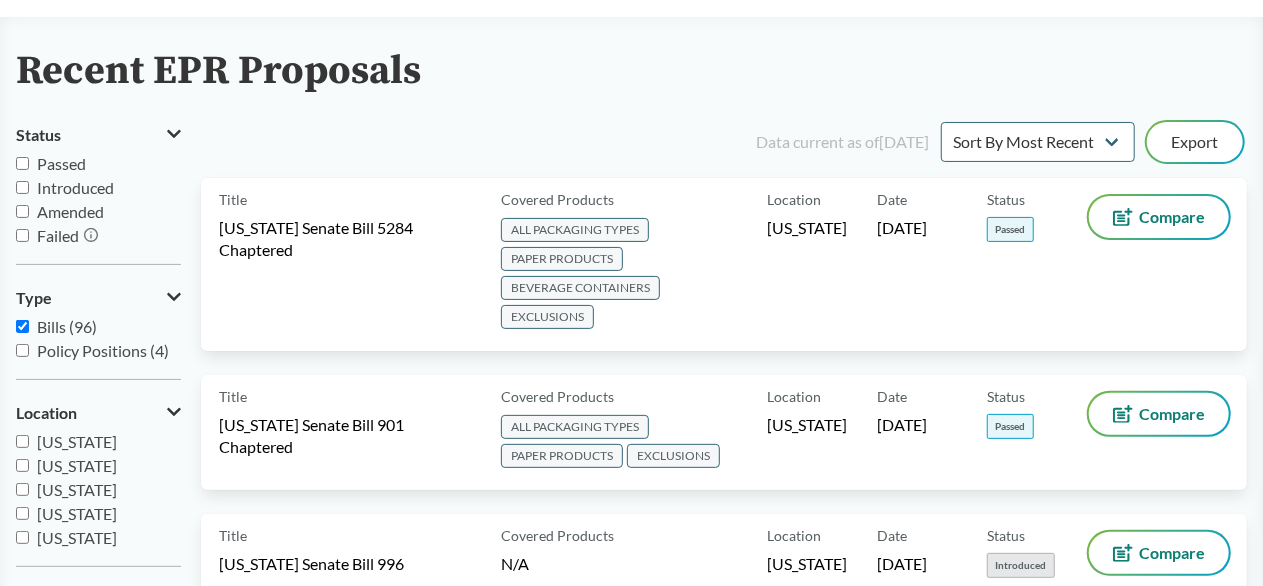 scroll, scrollTop: 100, scrollLeft: 0, axis: vertical 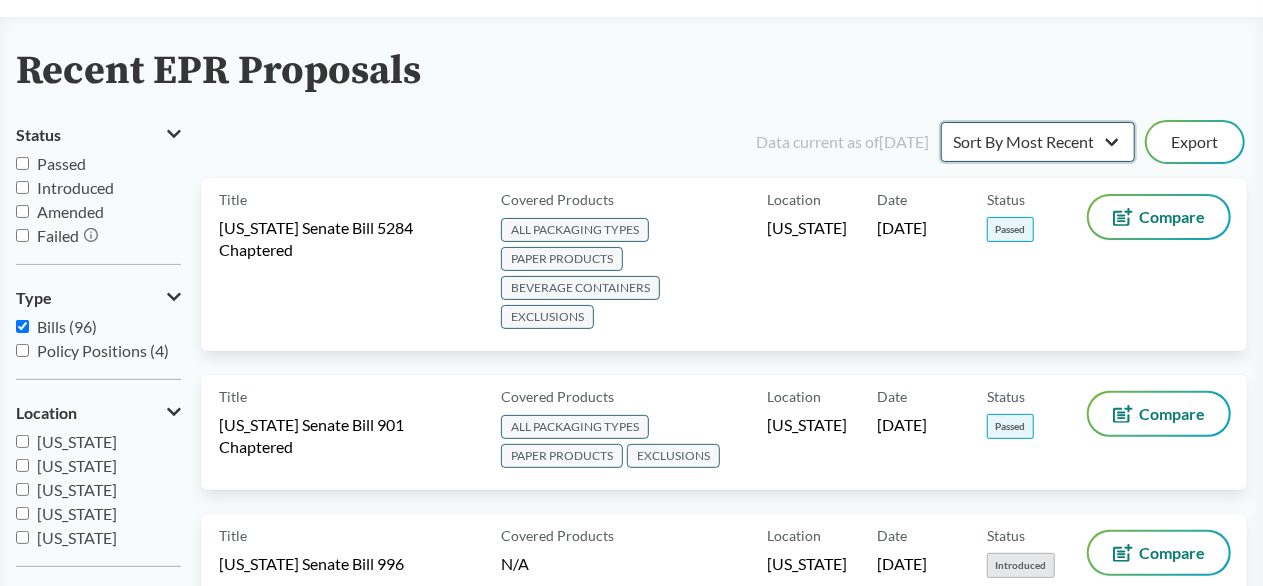 click on "Sort By Most Recent Sort By Status" at bounding box center [1038, 142] 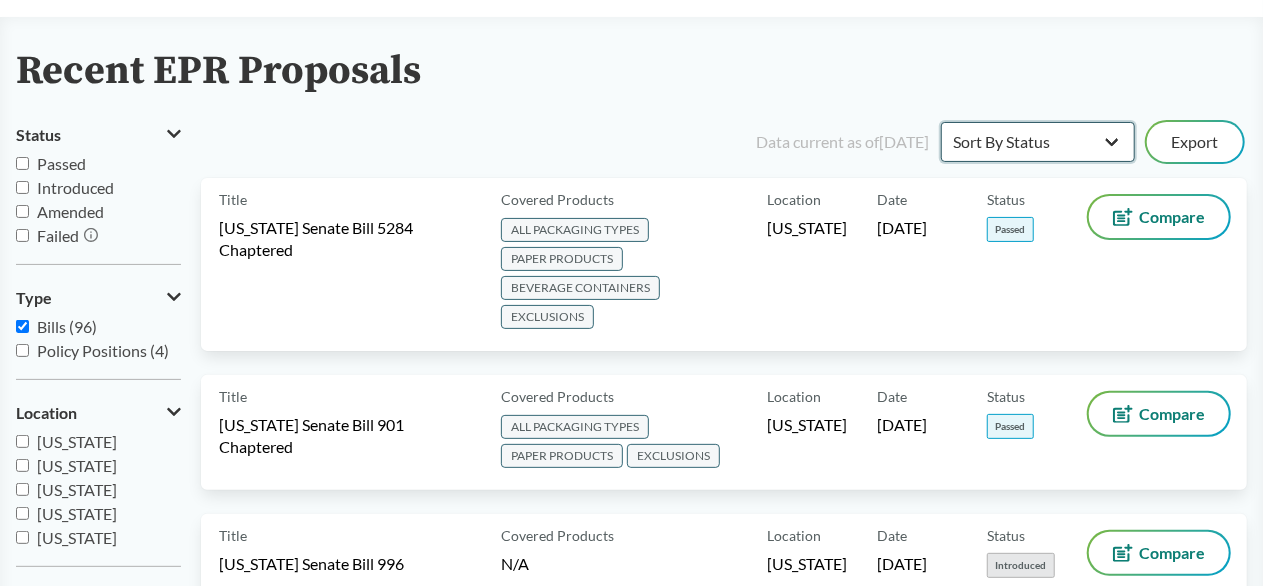 click on "Sort By Most Recent Sort By Status" at bounding box center (1038, 142) 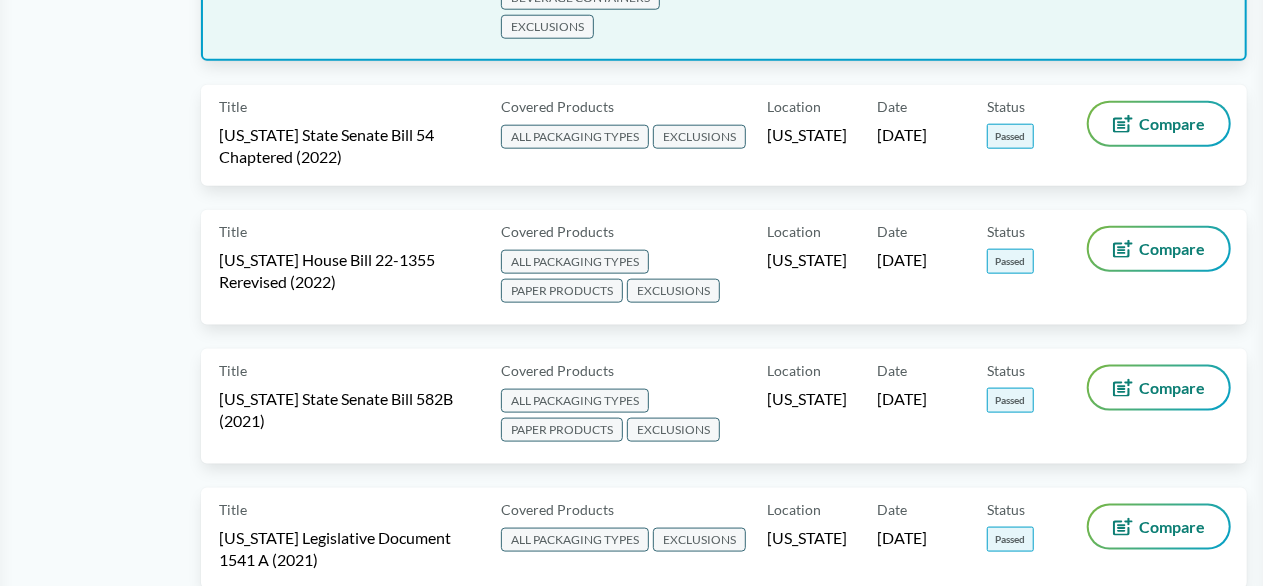 scroll, scrollTop: 1300, scrollLeft: 0, axis: vertical 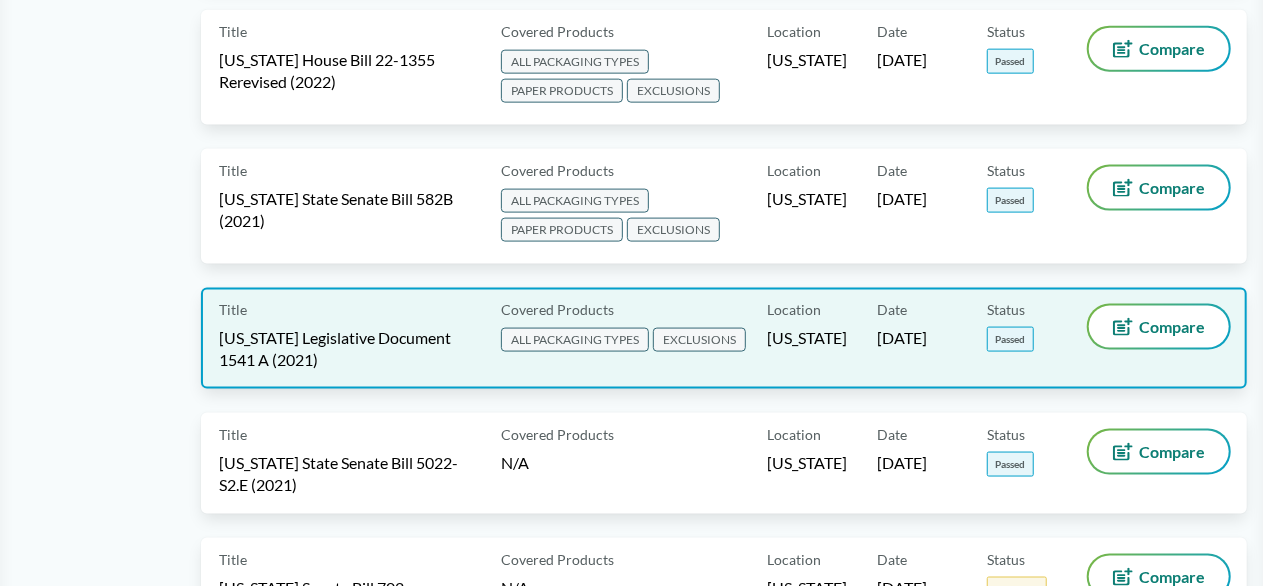 click on "Title Maine Legislative Document 1541 A (2021)" at bounding box center [356, 338] 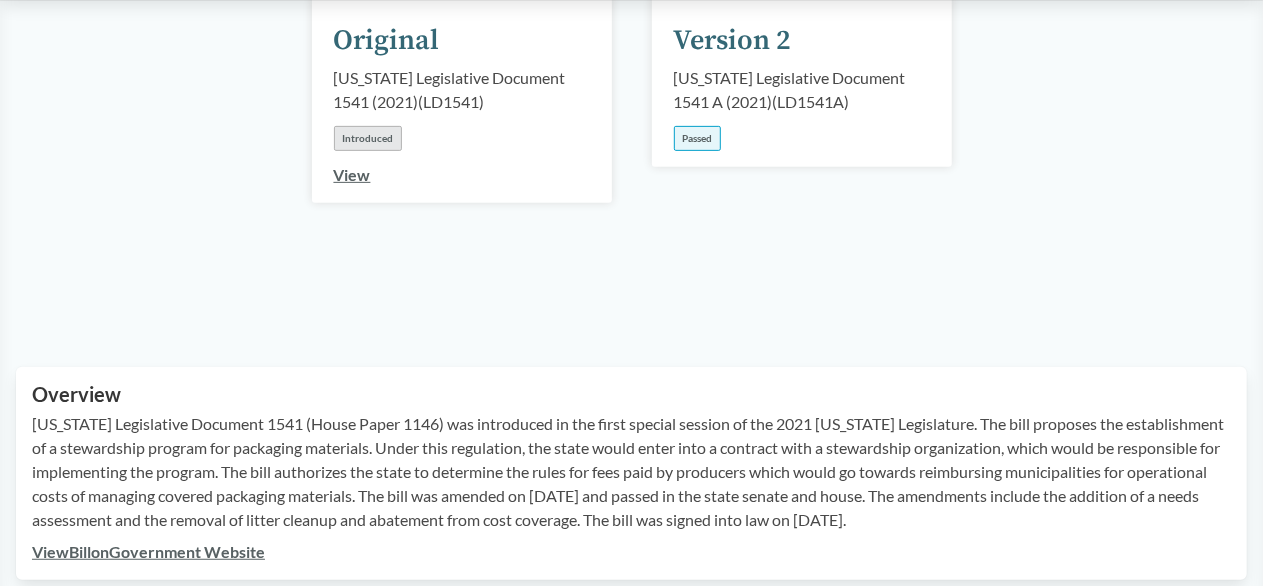 scroll, scrollTop: 400, scrollLeft: 0, axis: vertical 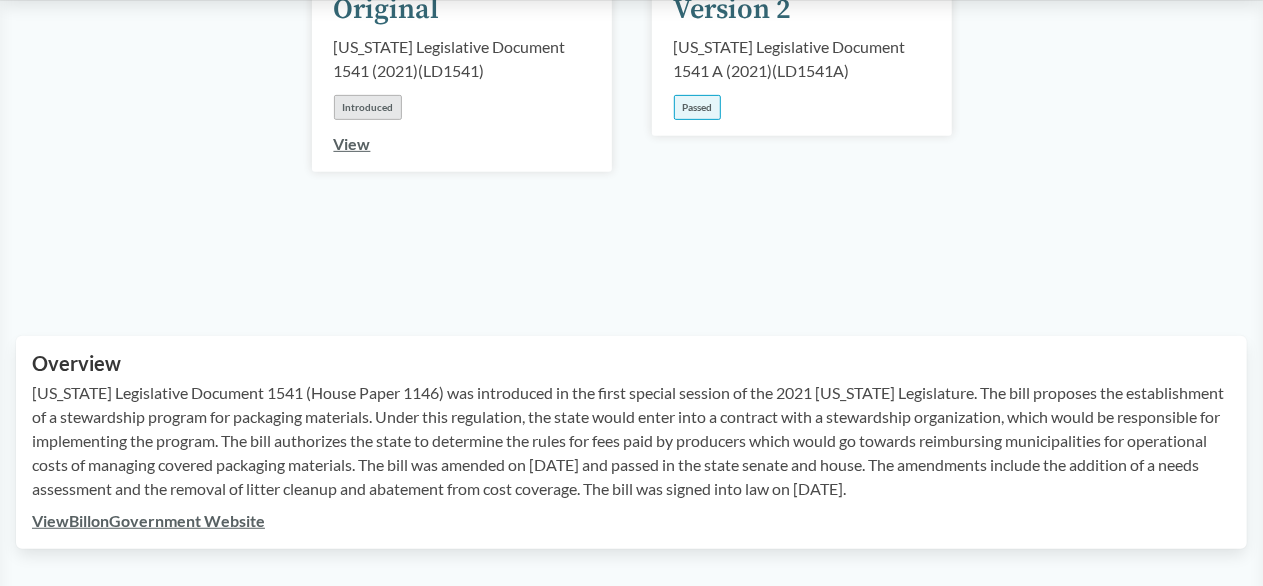 click on "View  Bill  on  Government Website" at bounding box center [148, 520] 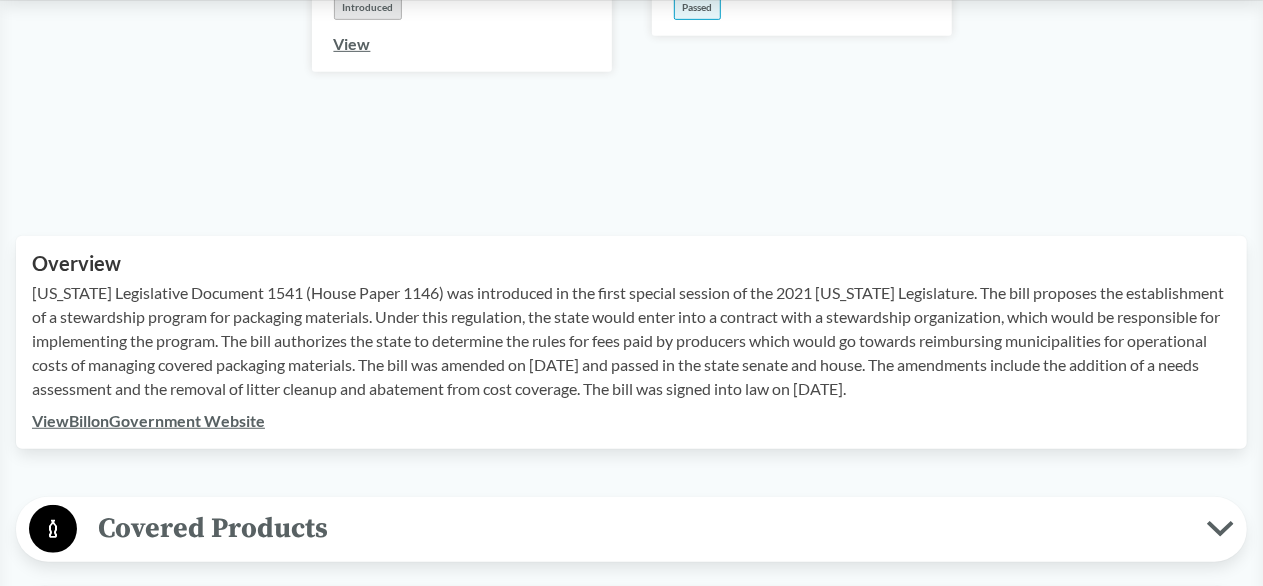 scroll, scrollTop: 700, scrollLeft: 0, axis: vertical 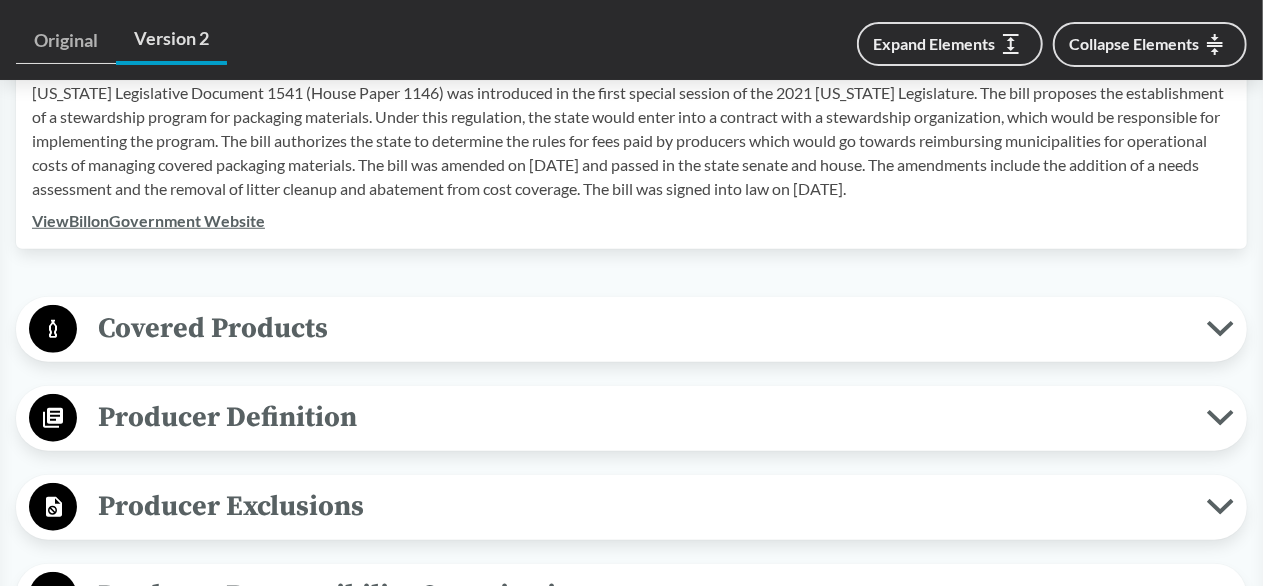 click on "View  Bill  on  Government Website" at bounding box center (148, 220) 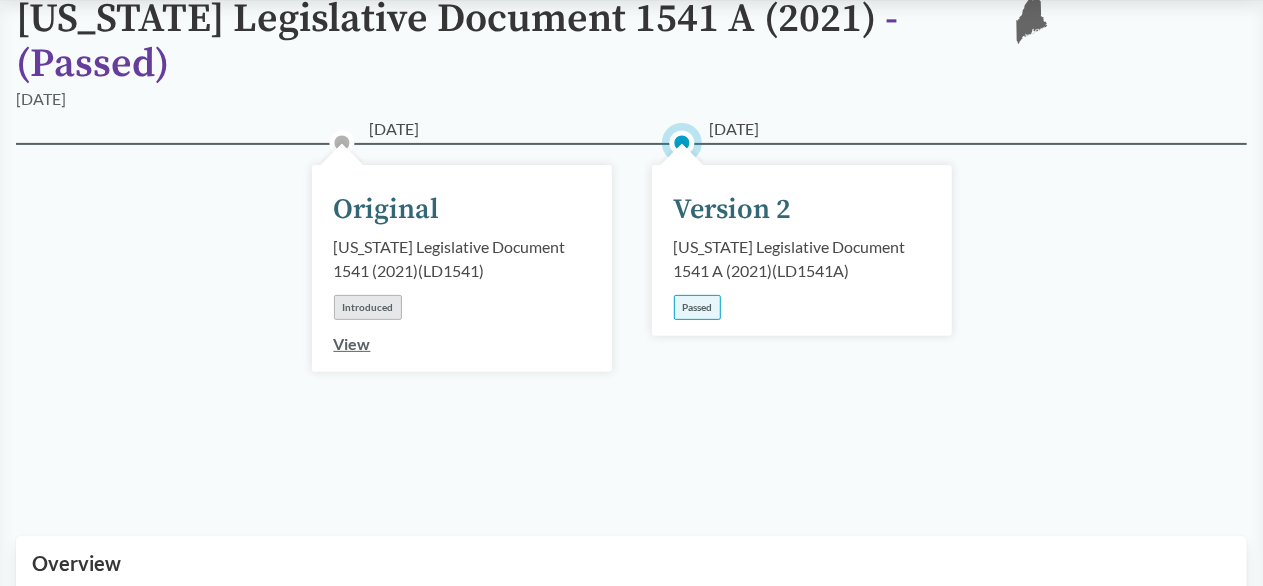 scroll, scrollTop: 0, scrollLeft: 0, axis: both 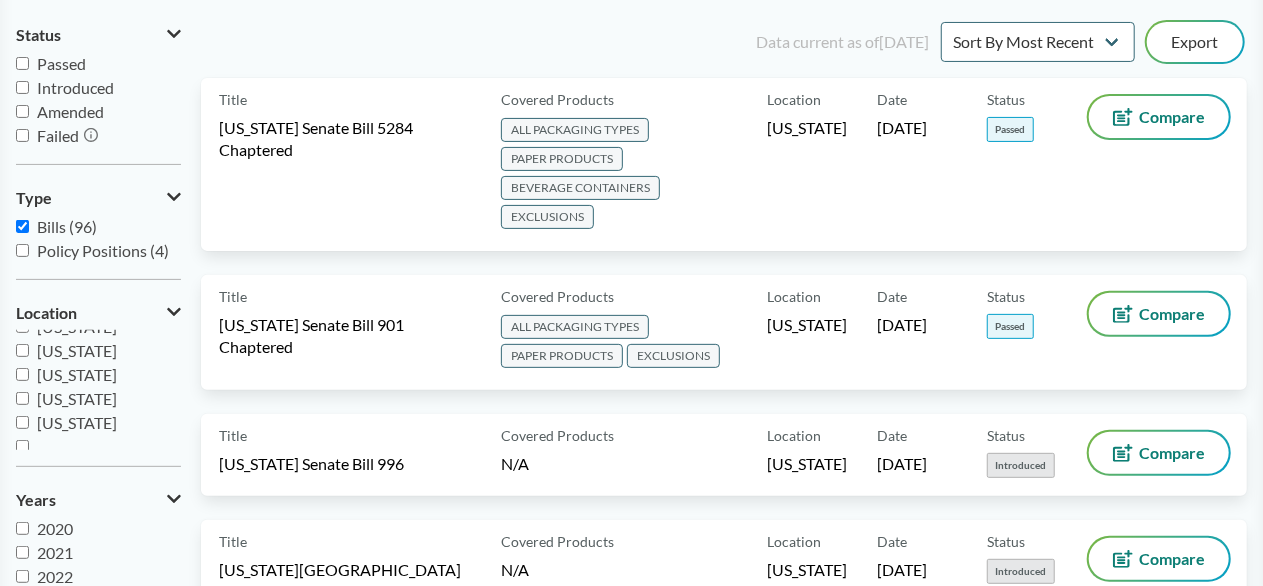 click on "Oregon" at bounding box center (22, 422) 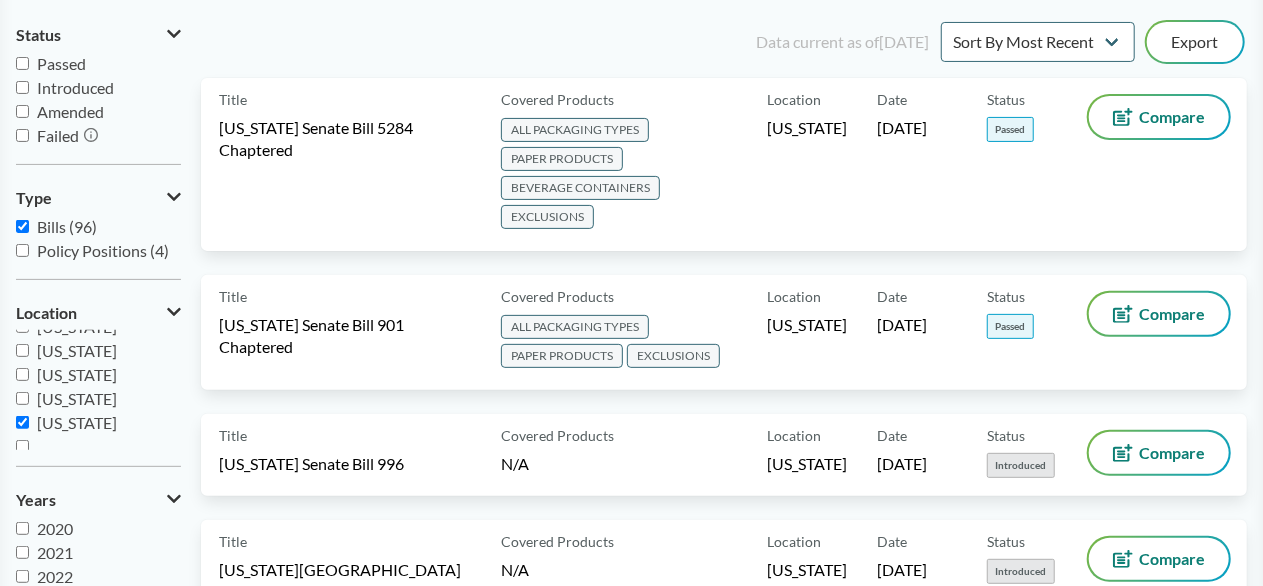 checkbox on "true" 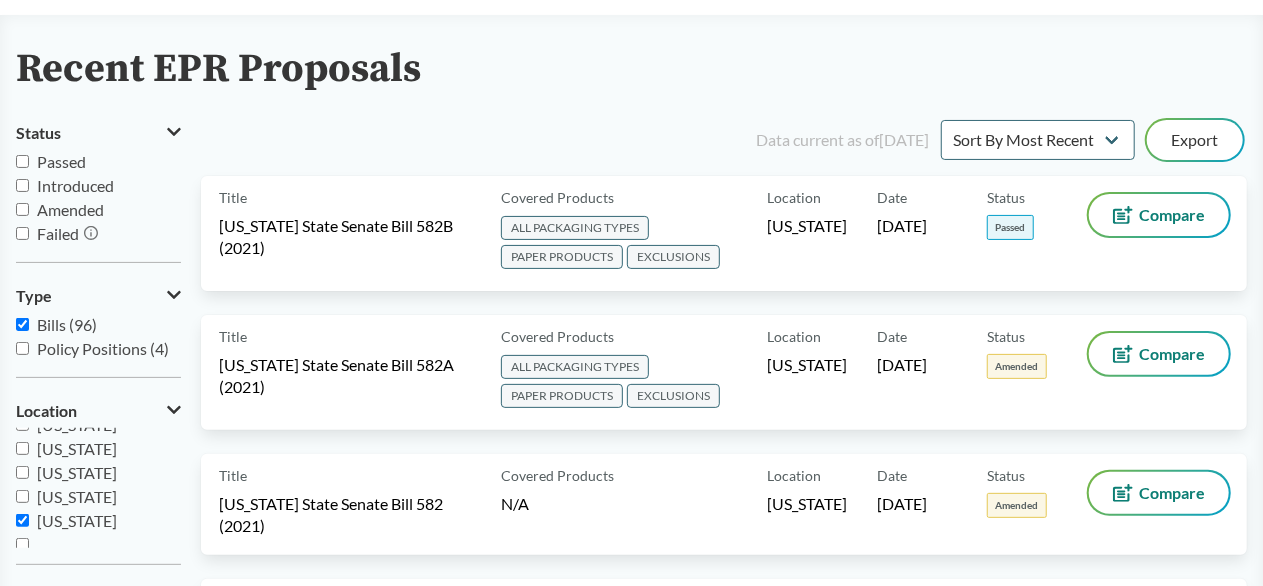 scroll, scrollTop: 100, scrollLeft: 0, axis: vertical 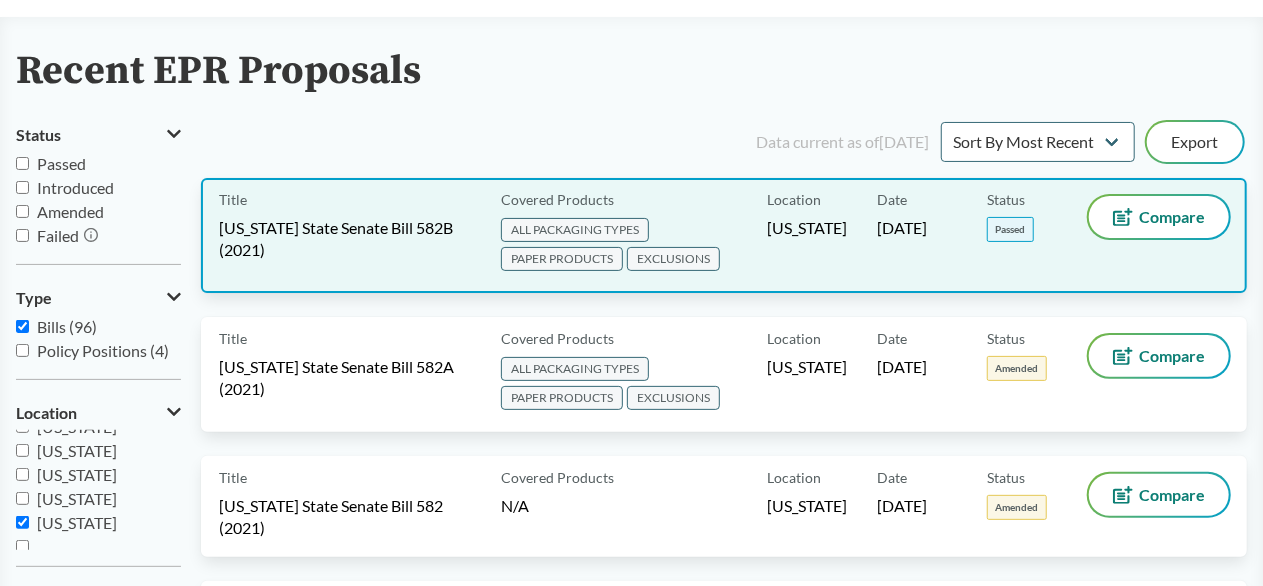 click on "Oregon State Senate Bill 582B (2021)" at bounding box center (348, 239) 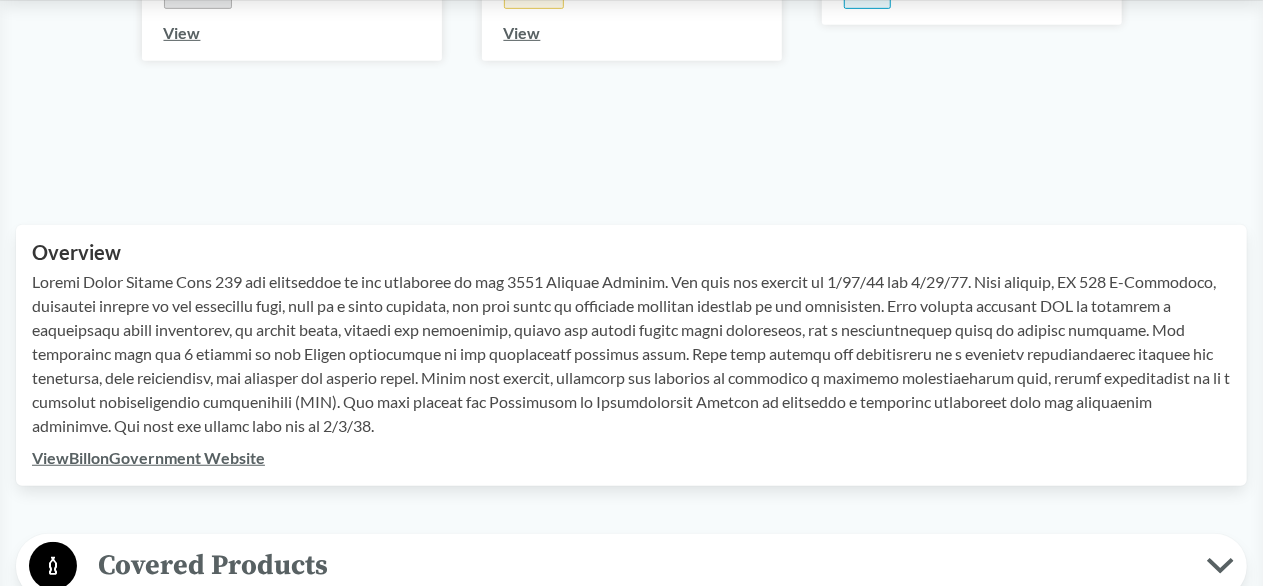 scroll, scrollTop: 500, scrollLeft: 0, axis: vertical 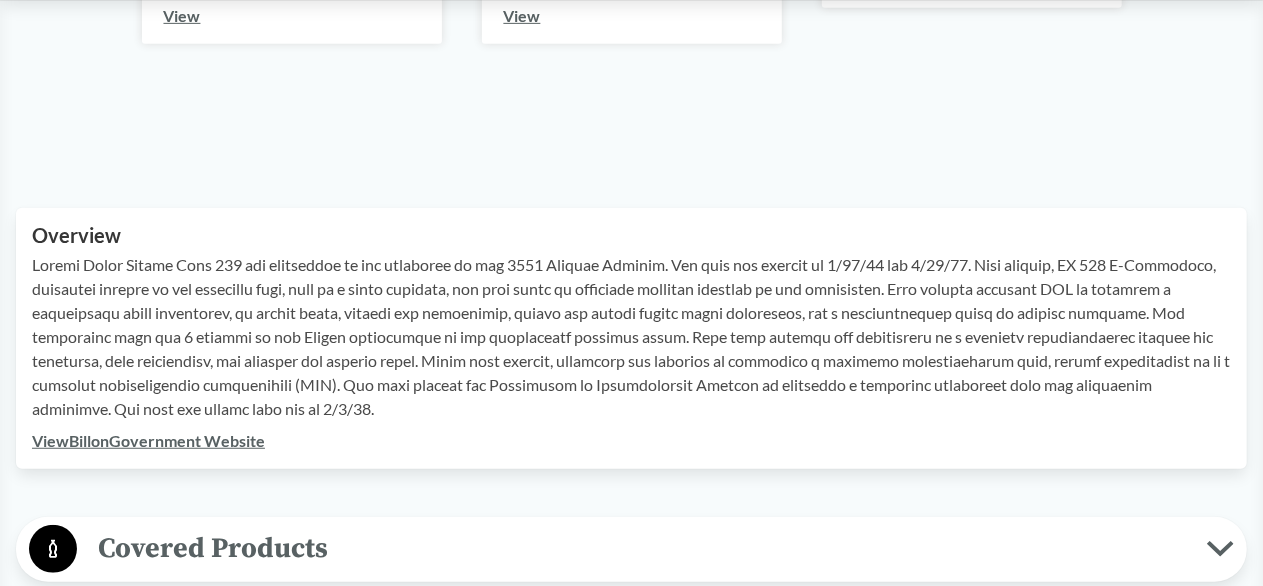 click on "View  Bill  on  Government Website" at bounding box center [148, 440] 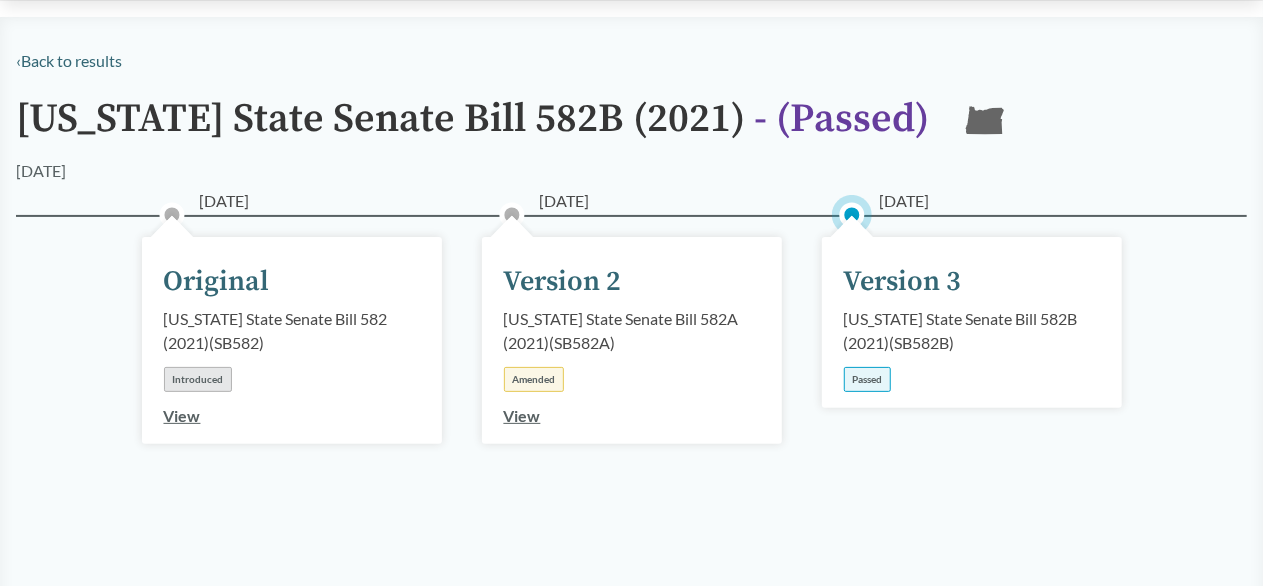 scroll, scrollTop: 100, scrollLeft: 0, axis: vertical 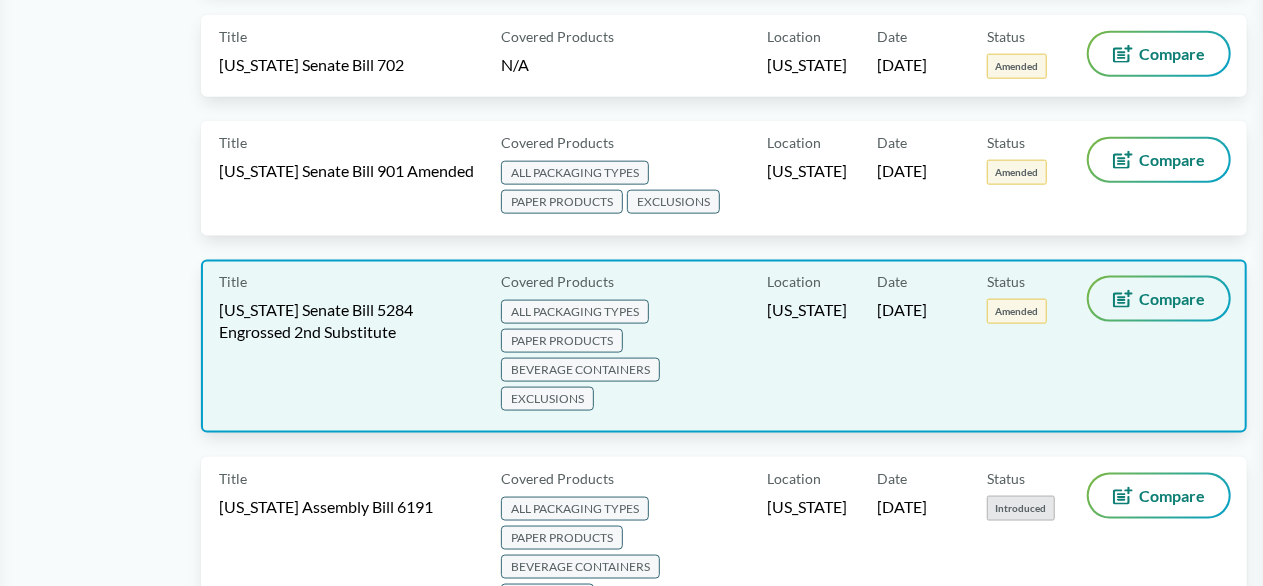 click on "Compare" at bounding box center (1159, 299) 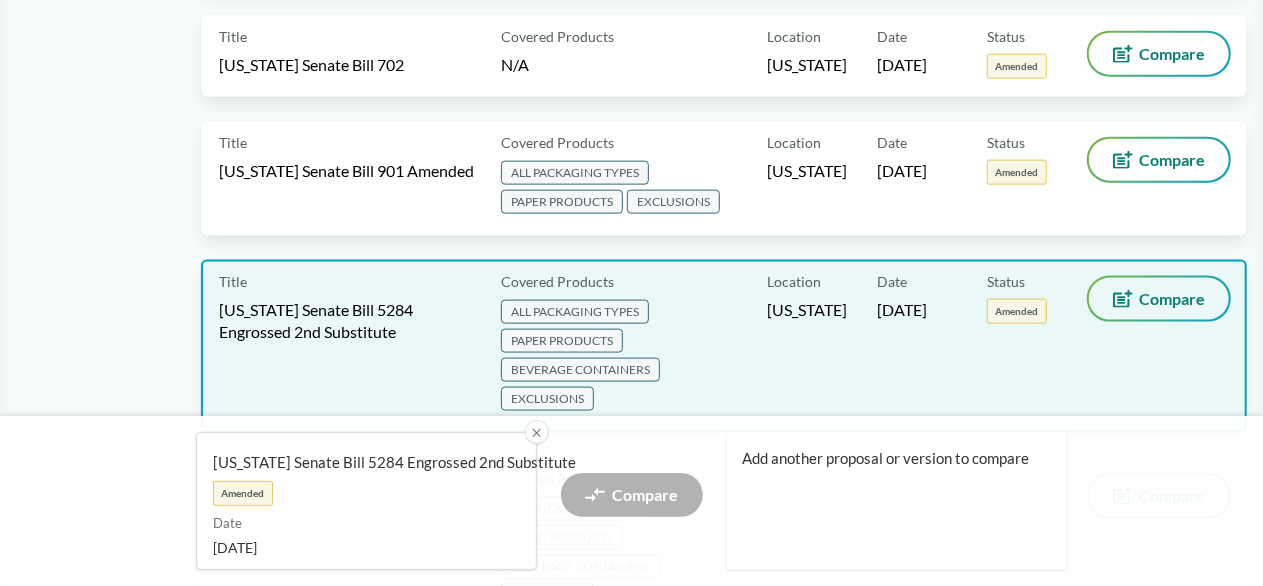click on "Compare" at bounding box center [1172, 299] 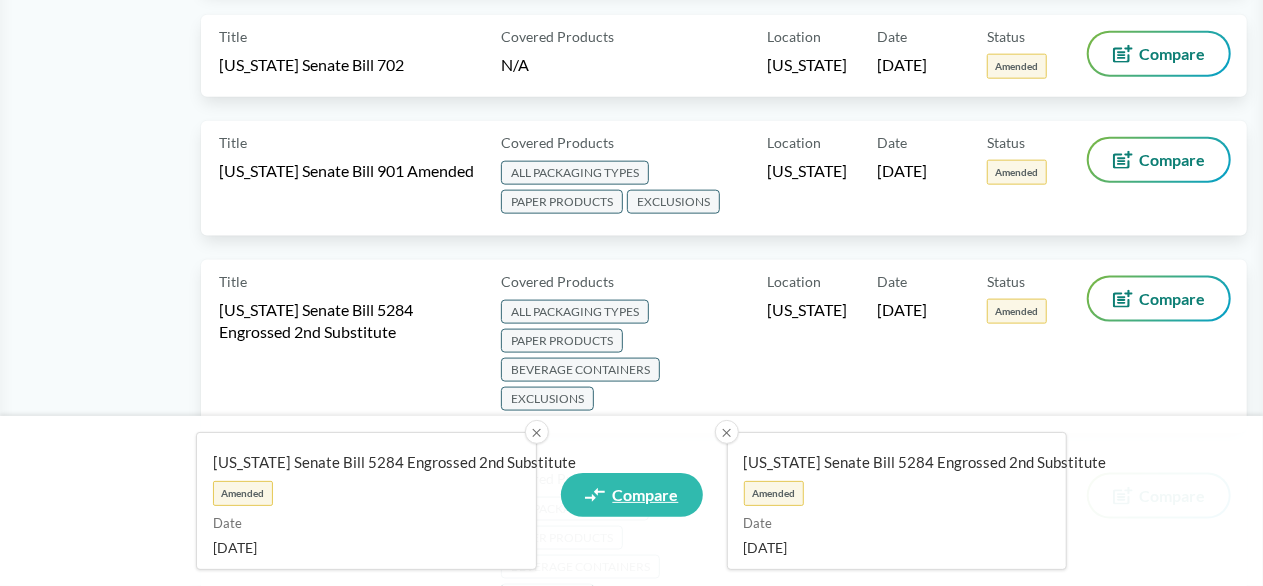 click on "Compare" at bounding box center (646, 495) 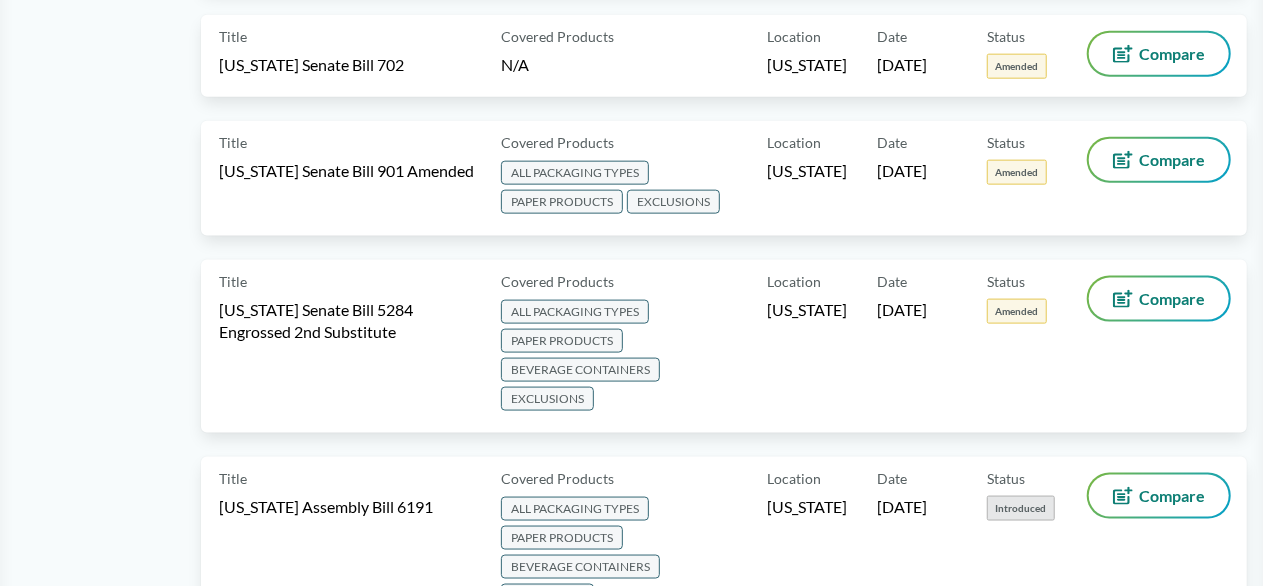 scroll, scrollTop: 0, scrollLeft: 0, axis: both 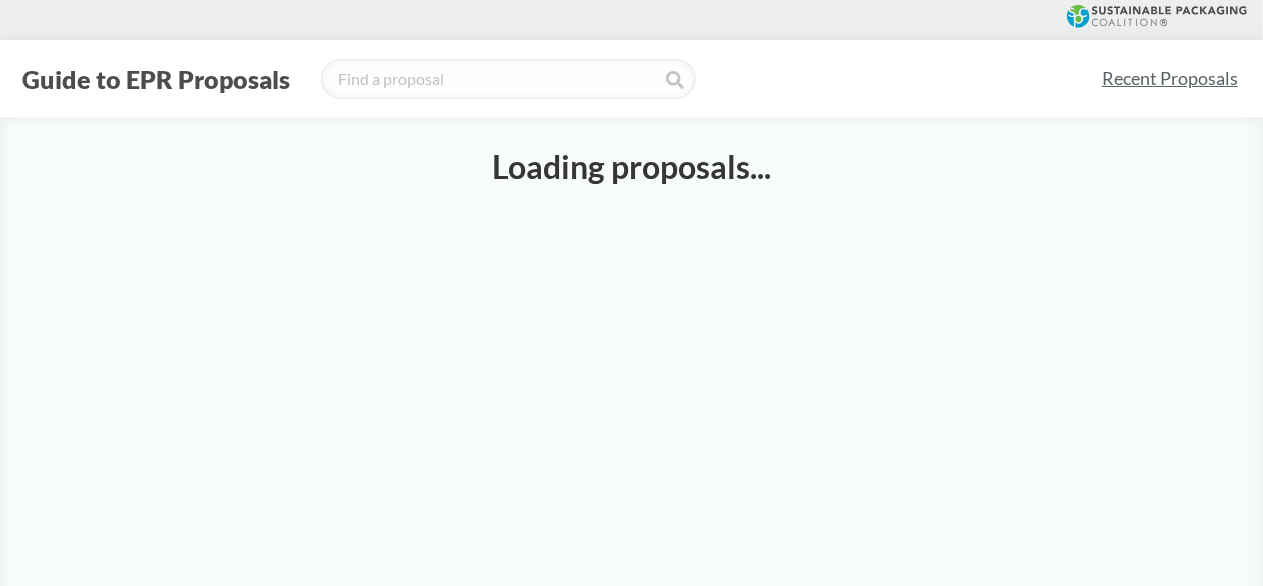 select on "SB5284SE" 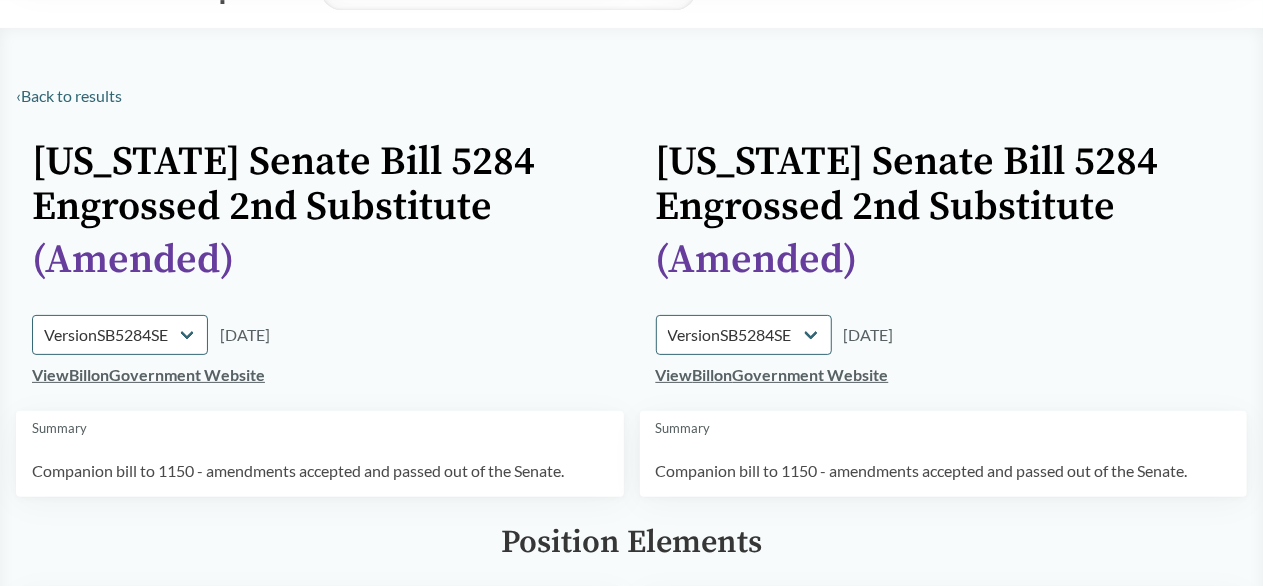 scroll, scrollTop: 0, scrollLeft: 0, axis: both 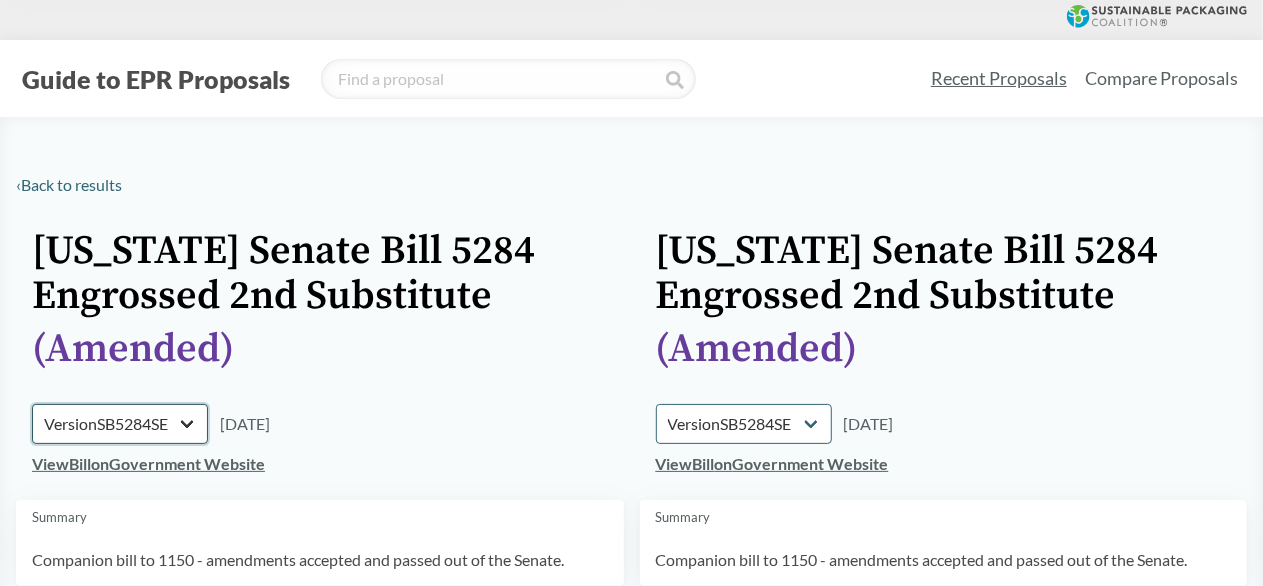 drag, startPoint x: 100, startPoint y: 422, endPoint x: 129, endPoint y: 422, distance: 29 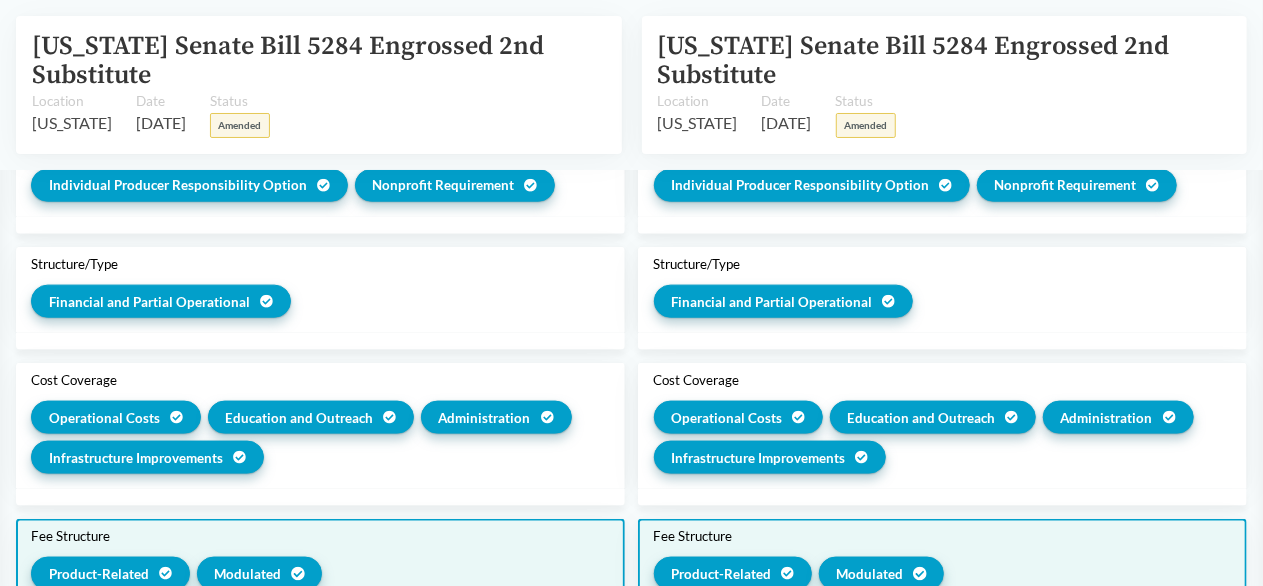 scroll, scrollTop: 1100, scrollLeft: 0, axis: vertical 